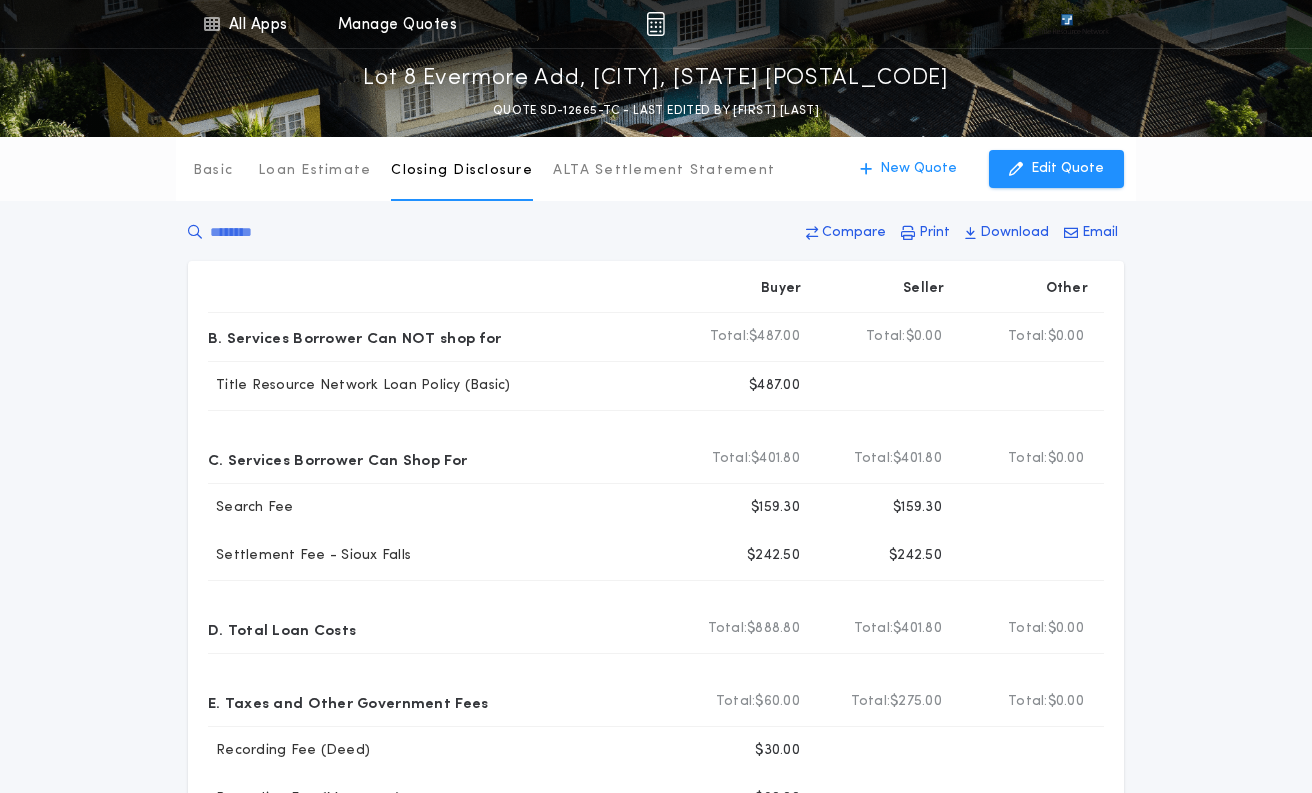 scroll, scrollTop: 0, scrollLeft: 0, axis: both 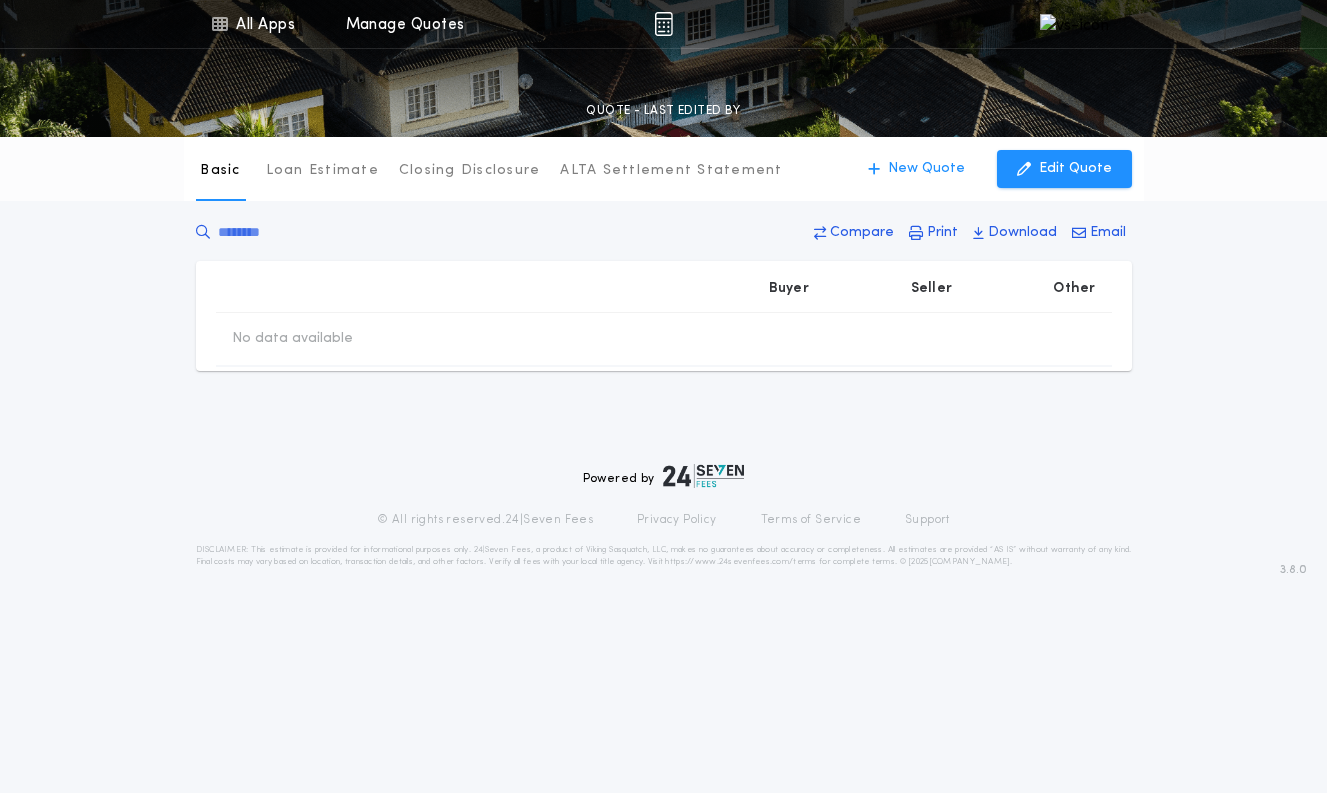 type on "********" 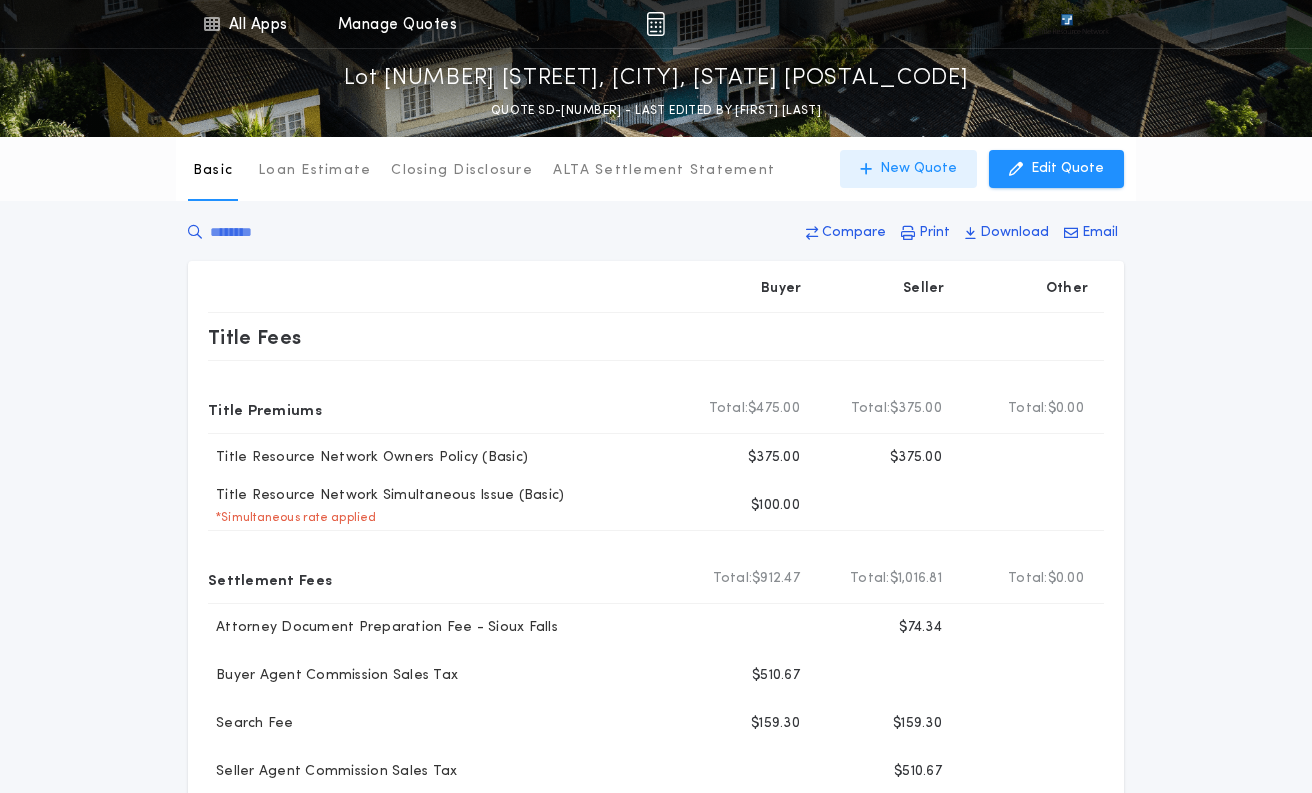 click on "New Quote" at bounding box center (918, 169) 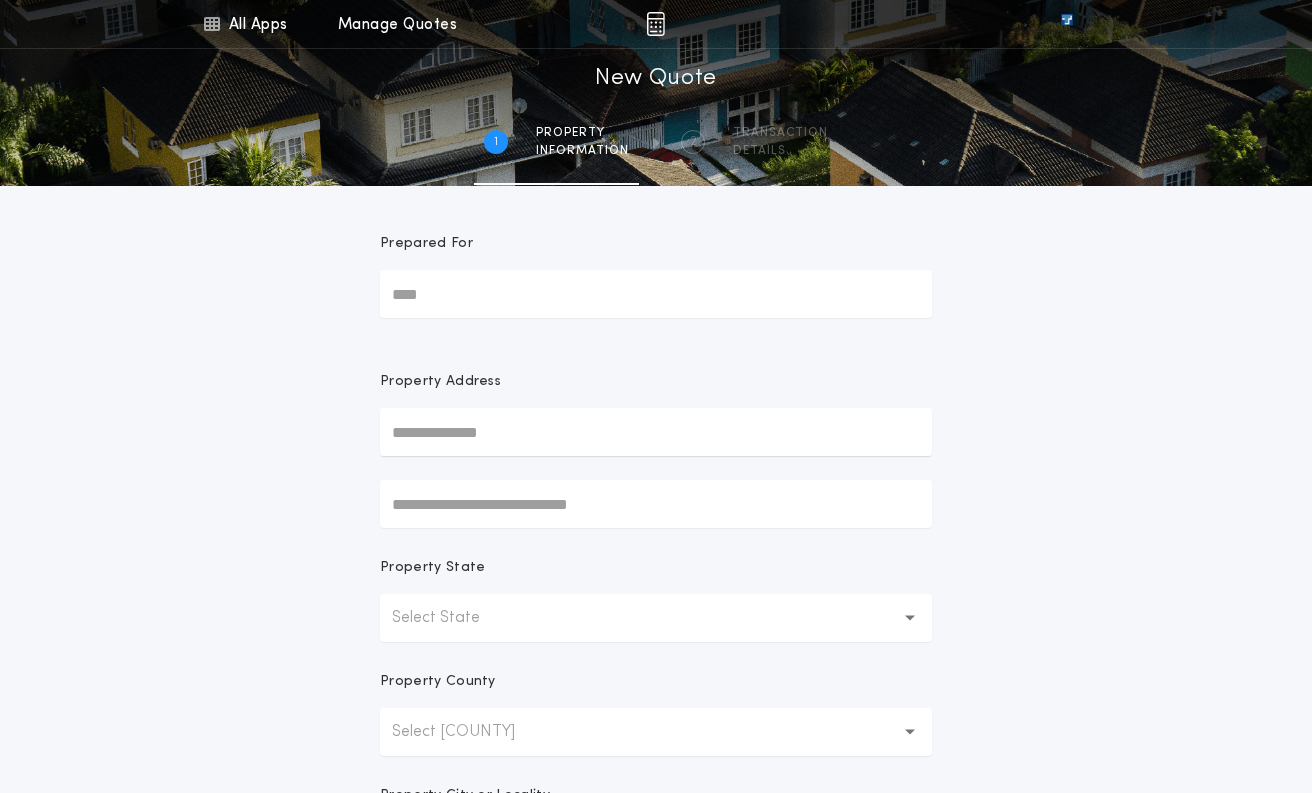 click at bounding box center [656, 432] 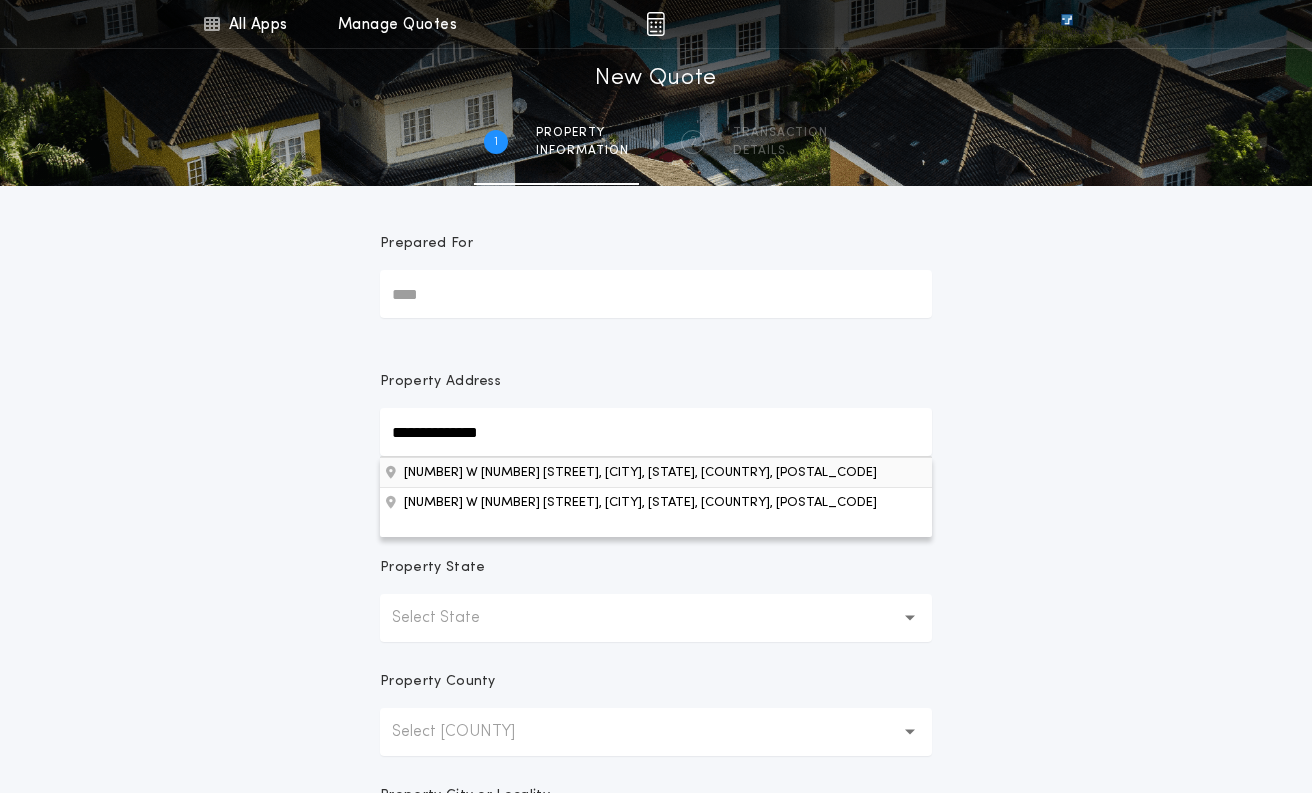 type on "**********" 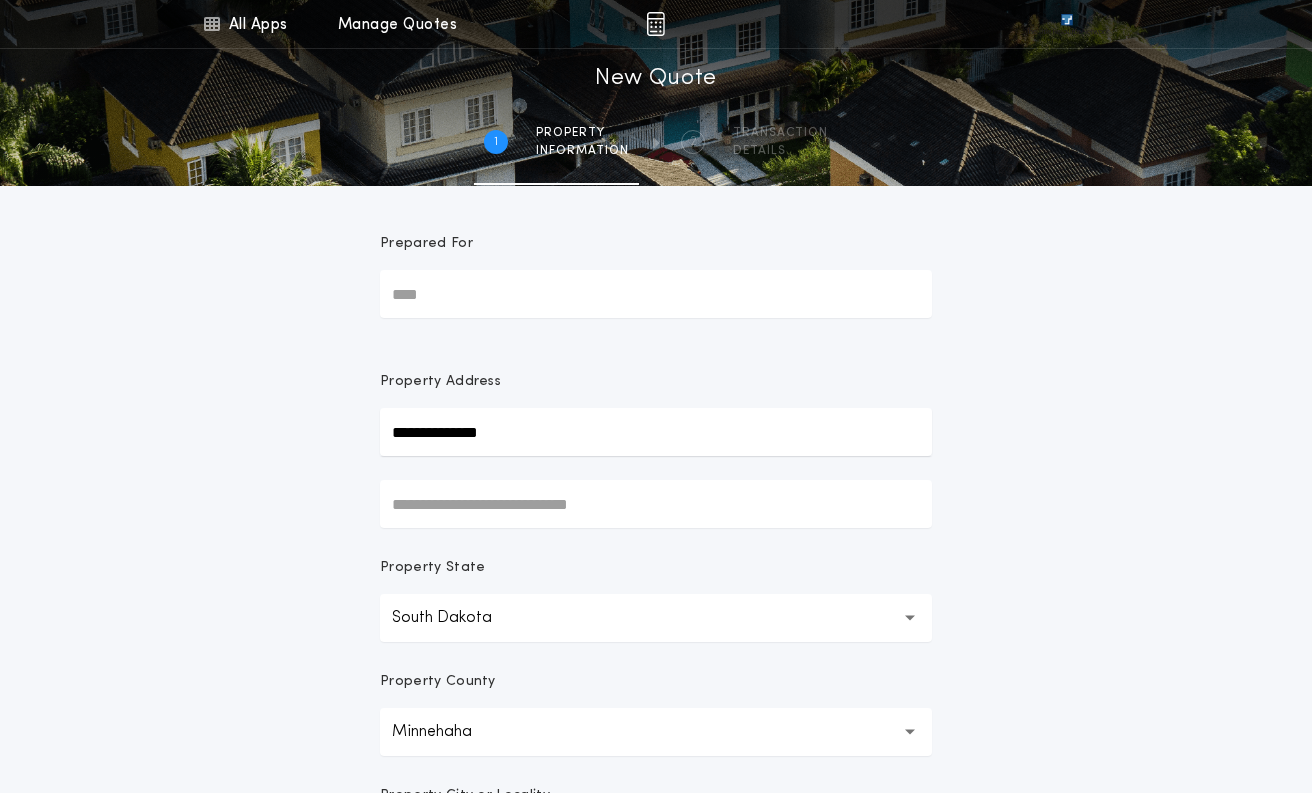 click on "**********" at bounding box center (656, 571) 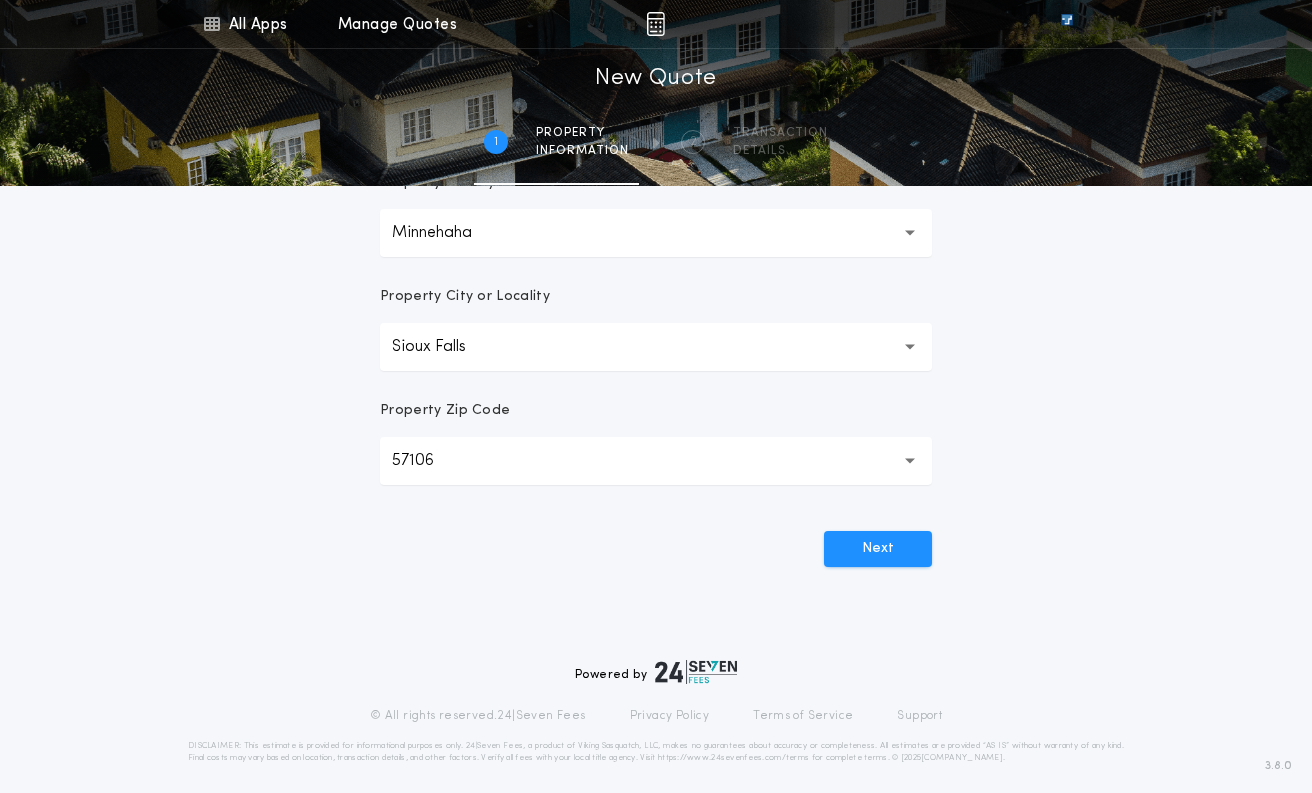 scroll, scrollTop: 500, scrollLeft: 0, axis: vertical 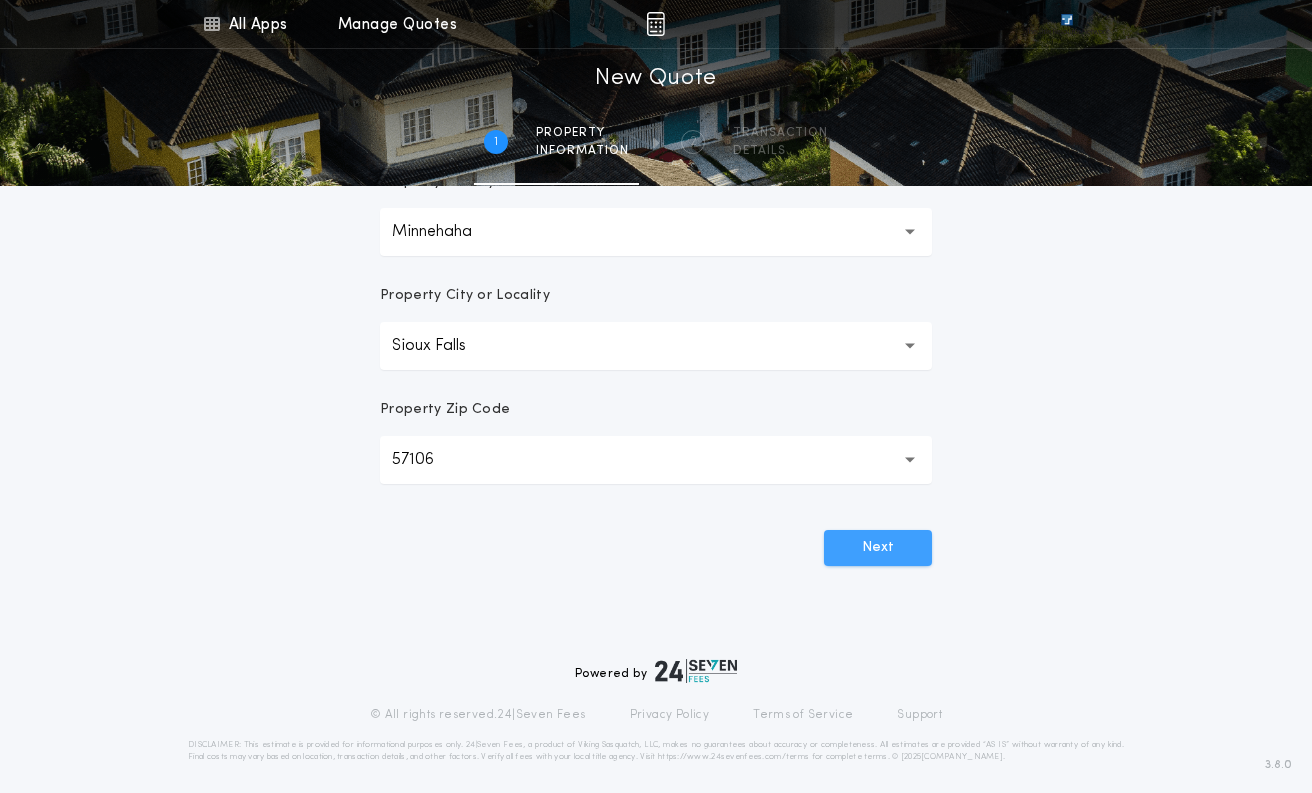 click on "Next" at bounding box center [878, 548] 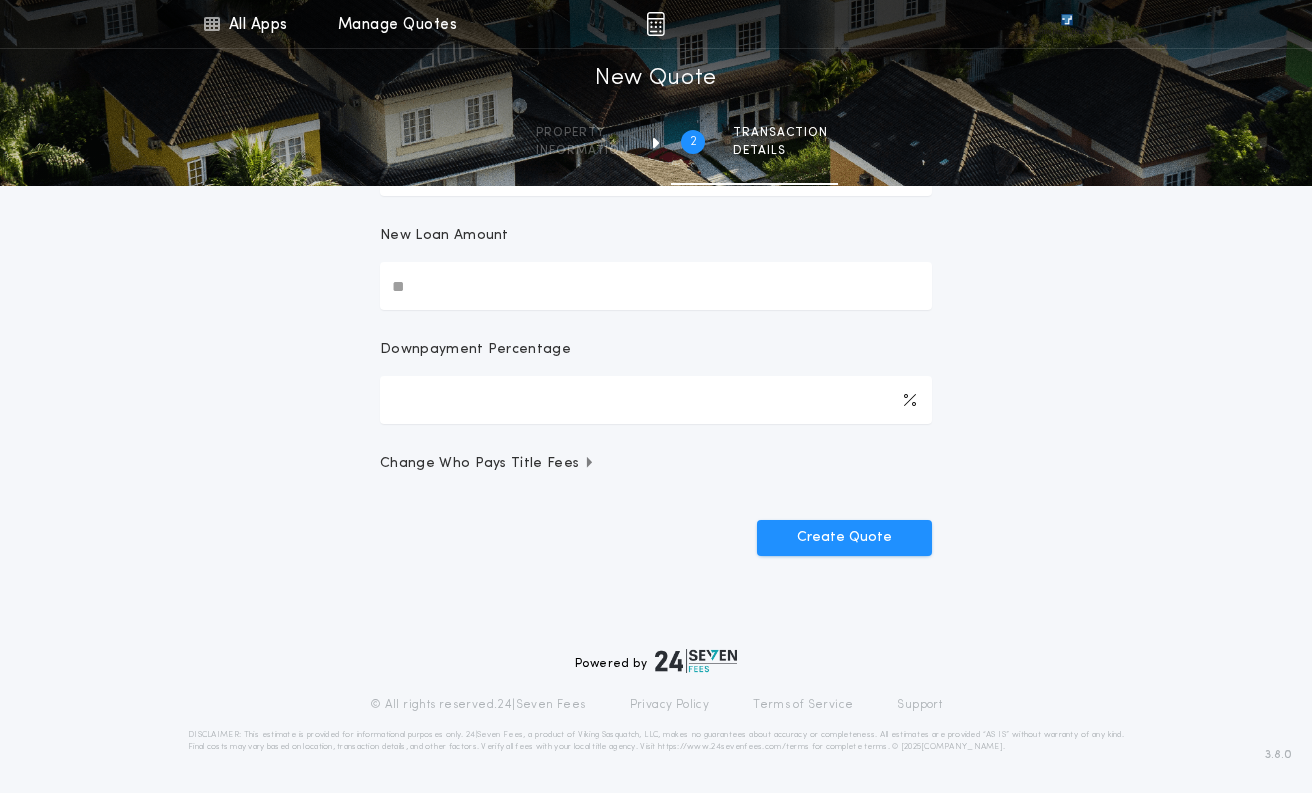 scroll, scrollTop: 0, scrollLeft: 0, axis: both 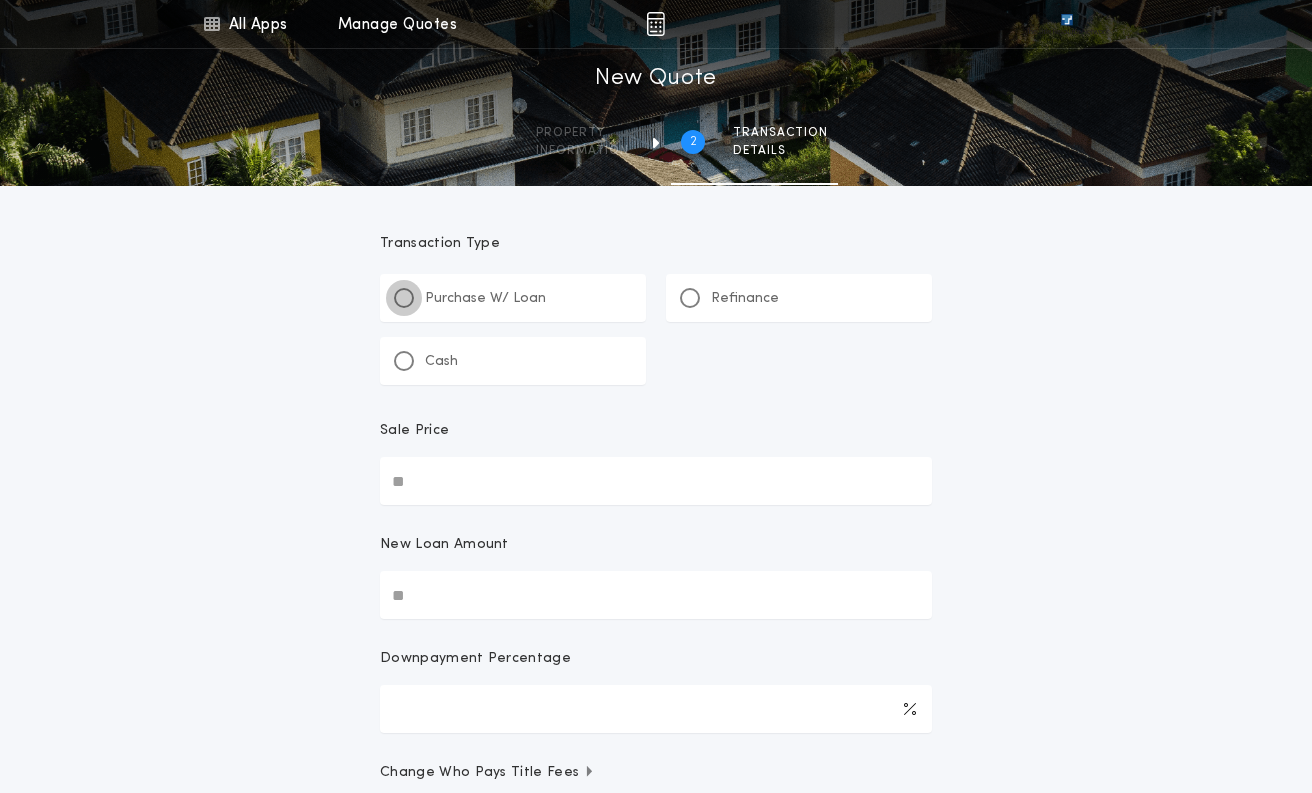 click at bounding box center (404, 298) 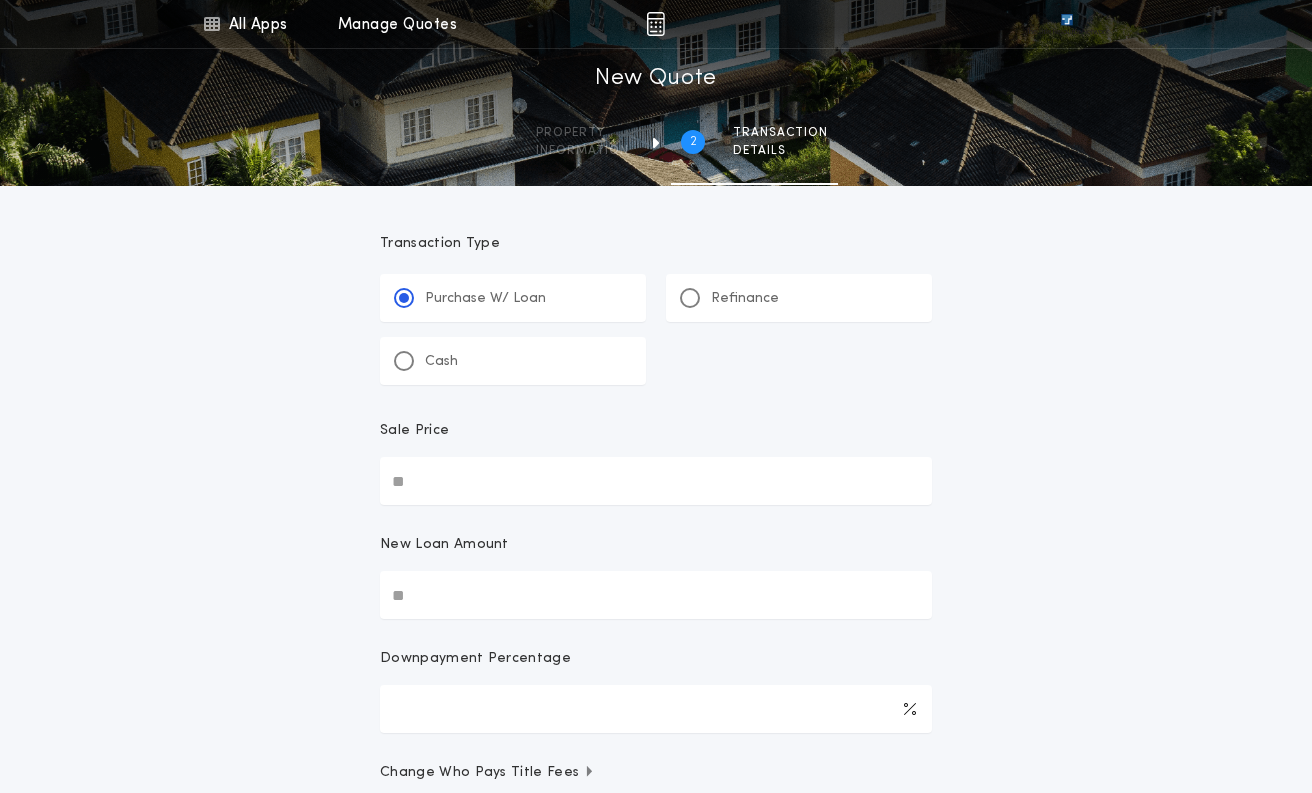 click on "Sale Price" at bounding box center (656, 481) 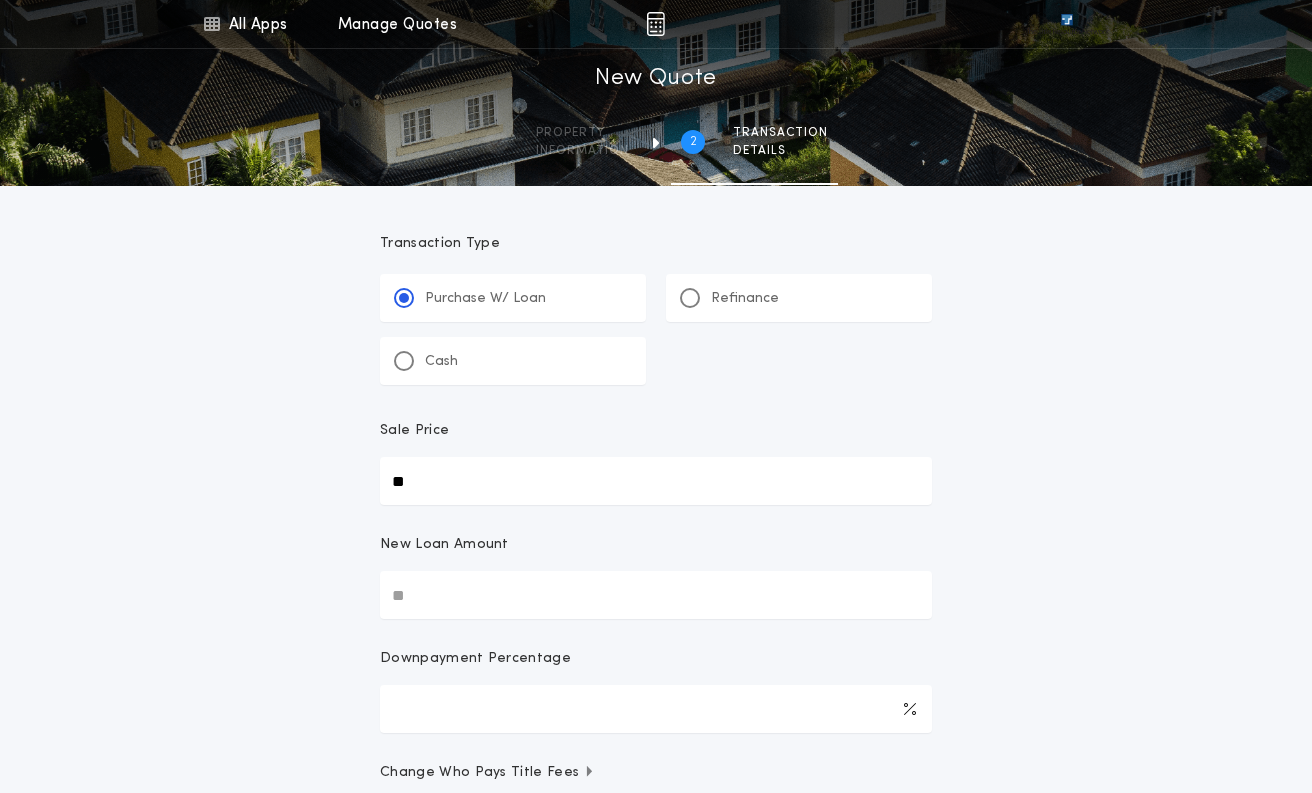 type on "**" 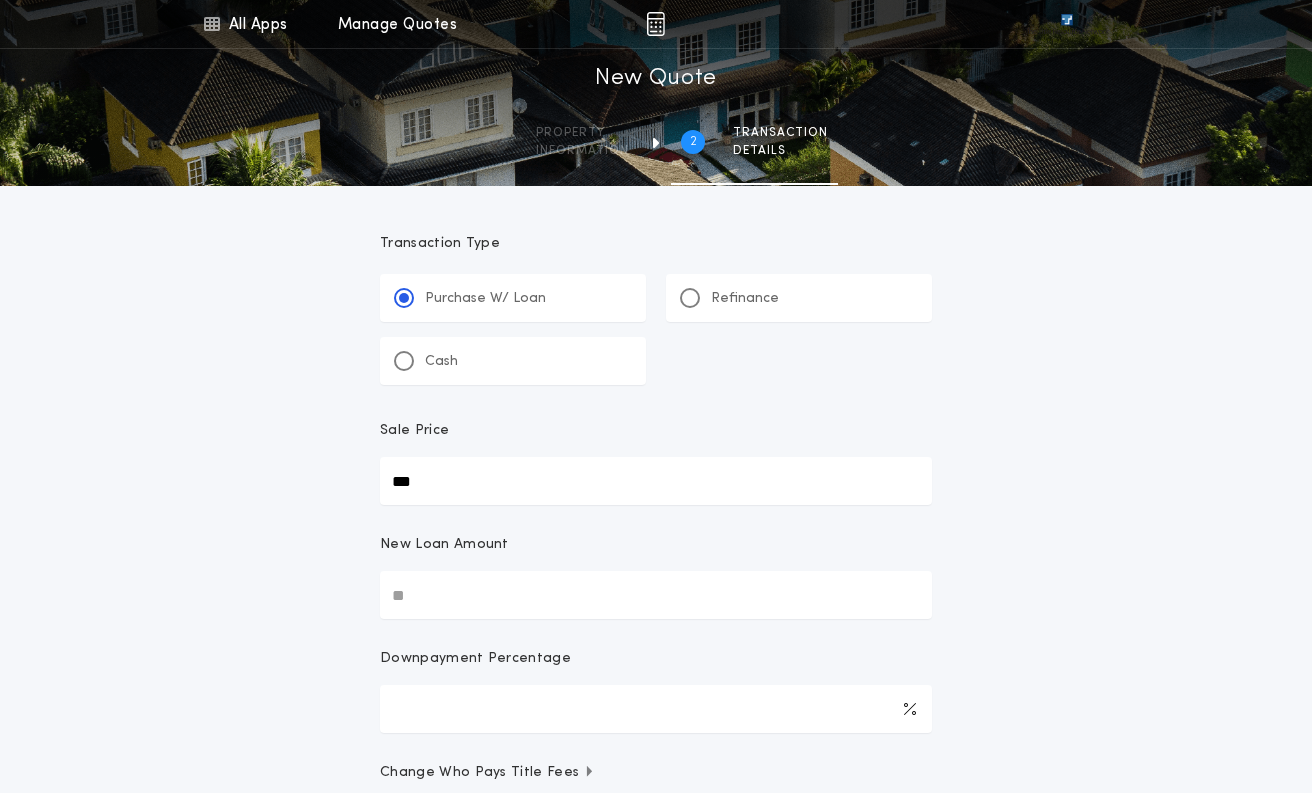 type on "***" 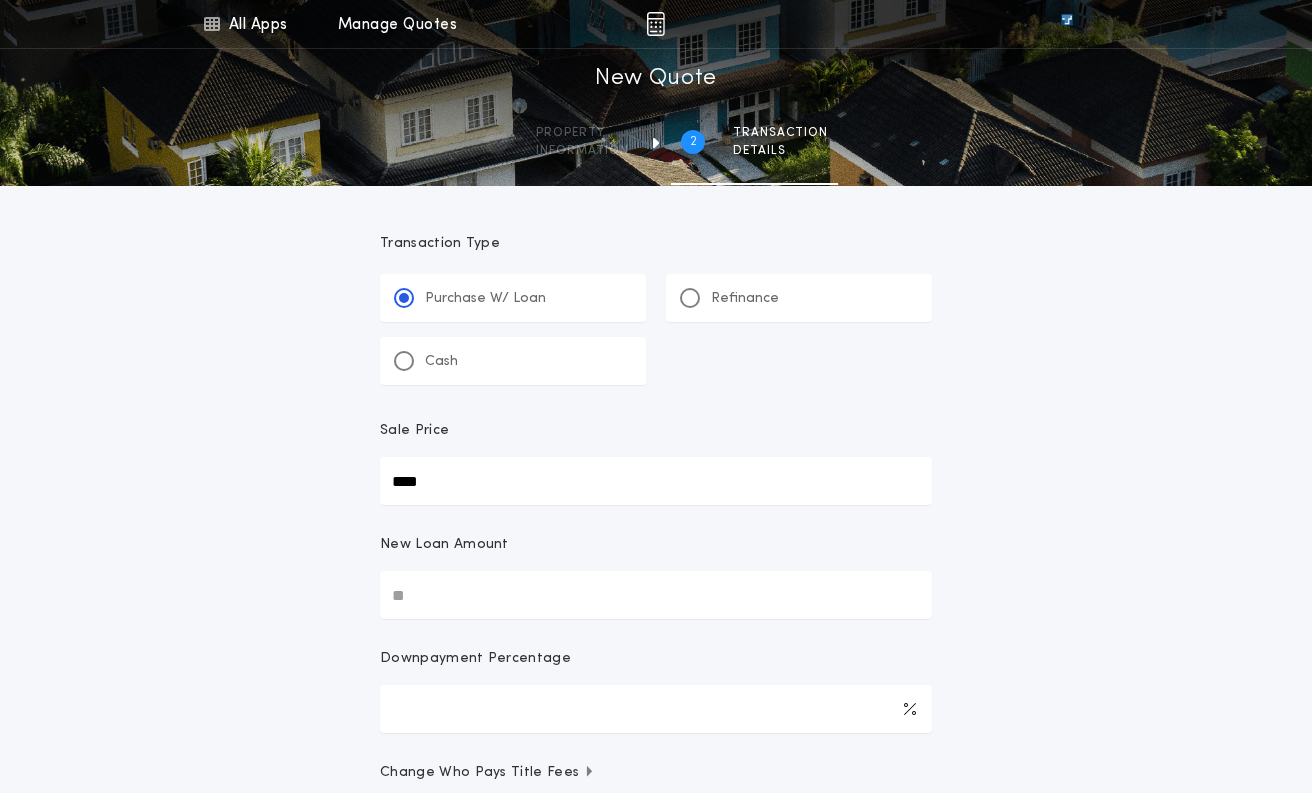 type on "****" 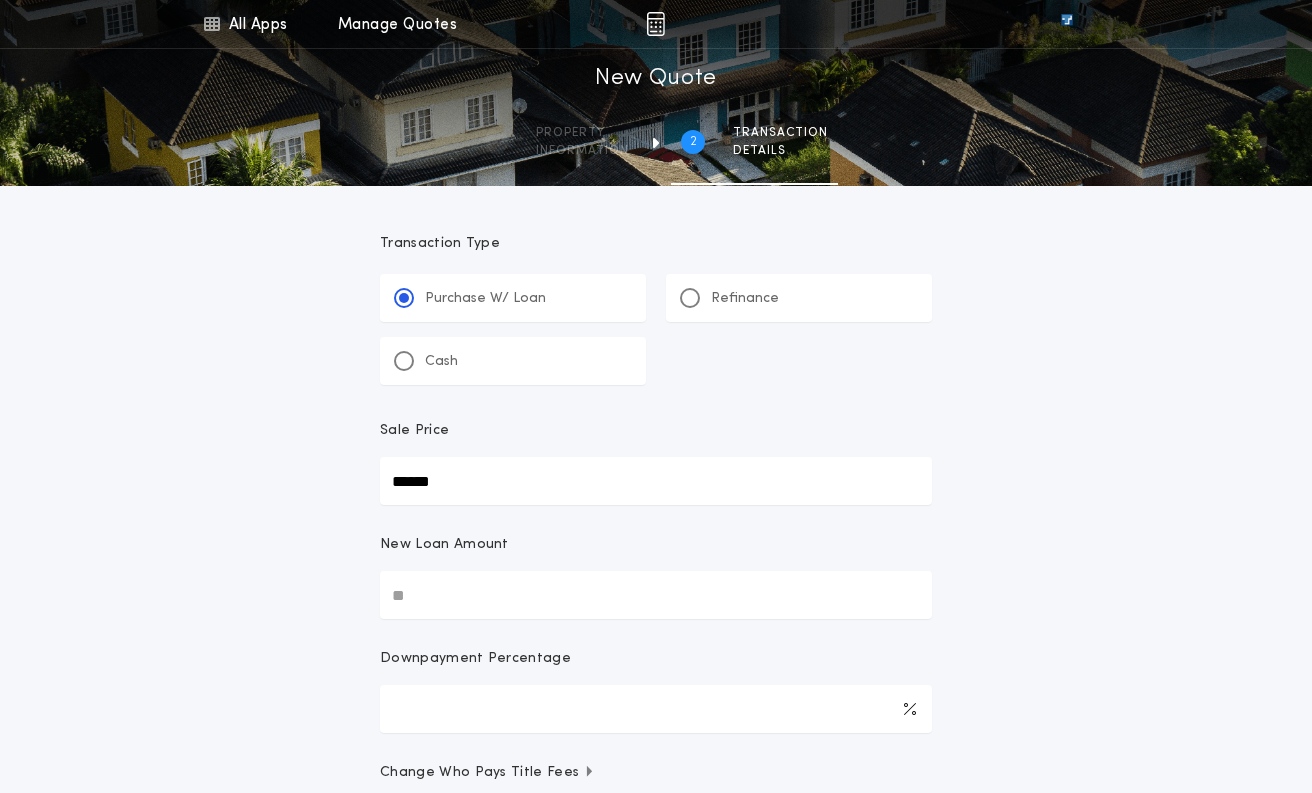 type on "******" 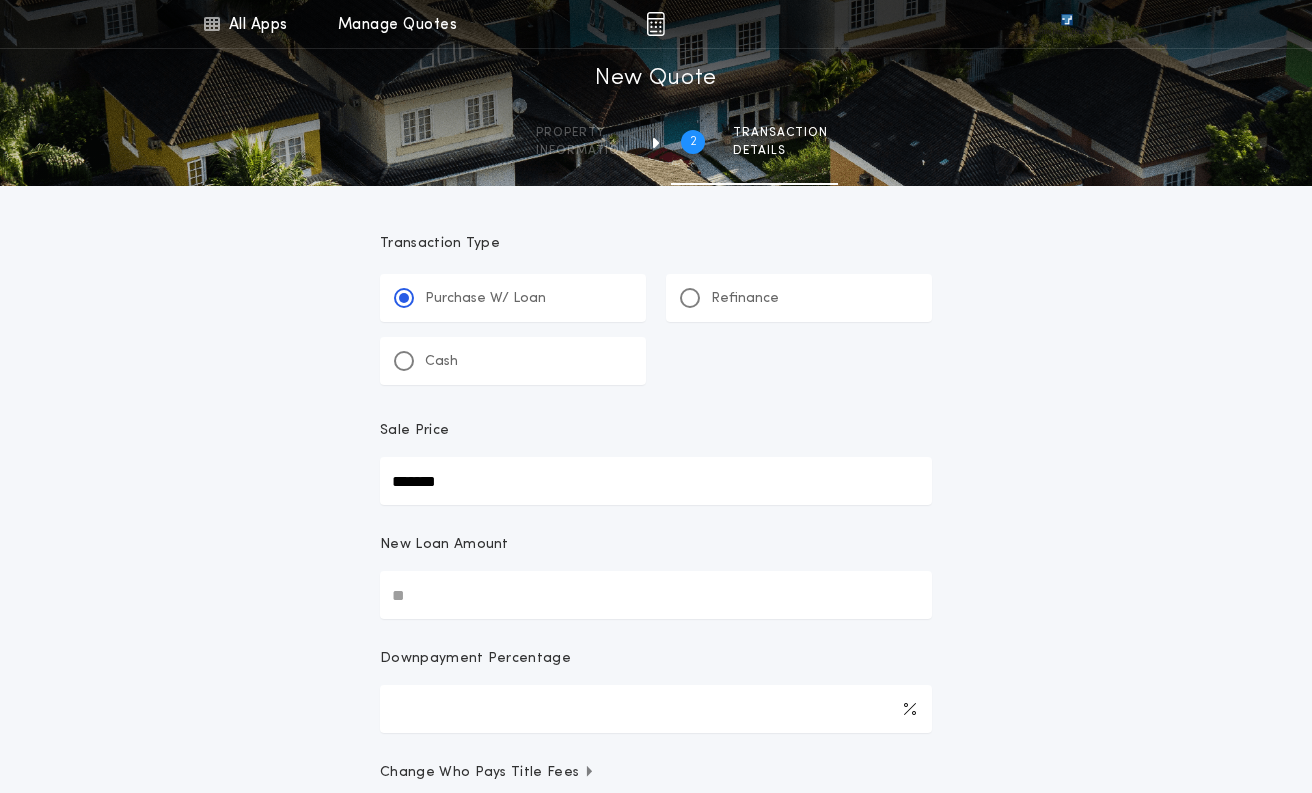 type on "*******" 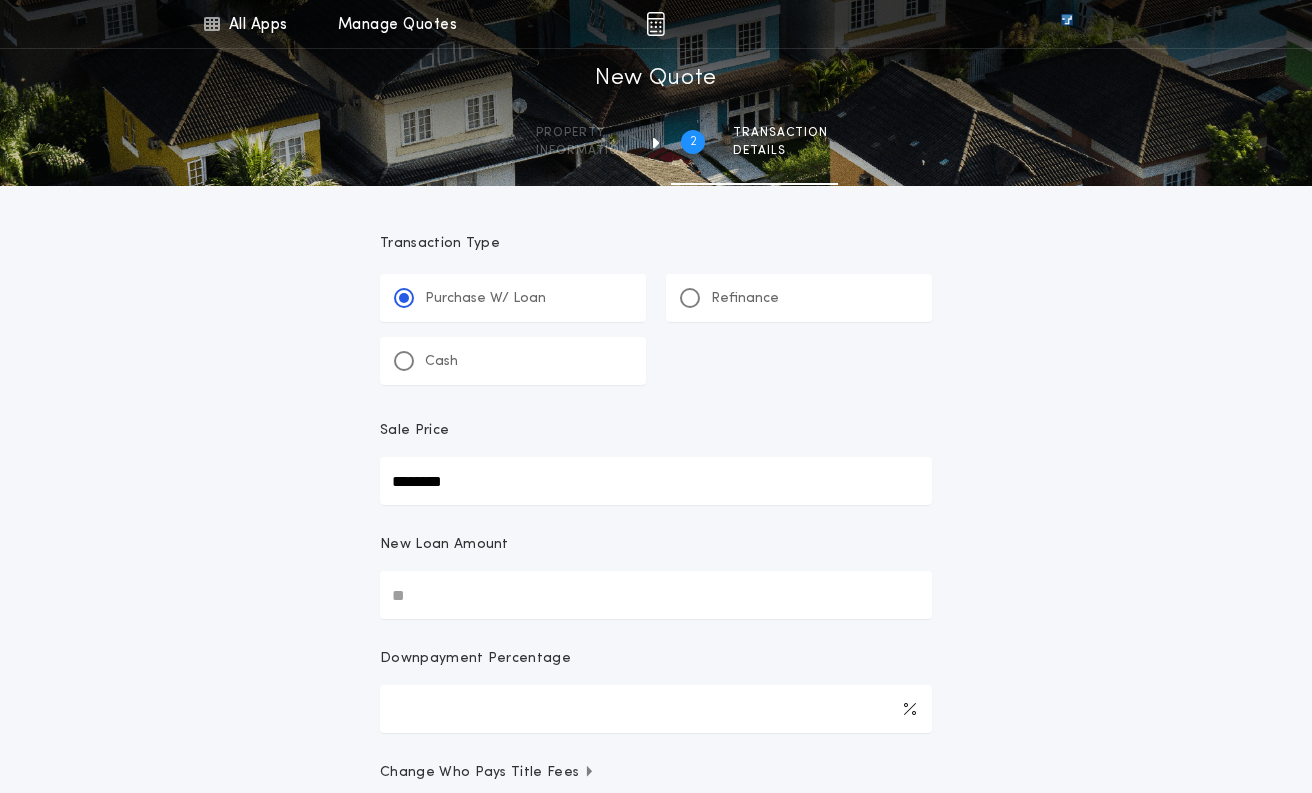 type on "********" 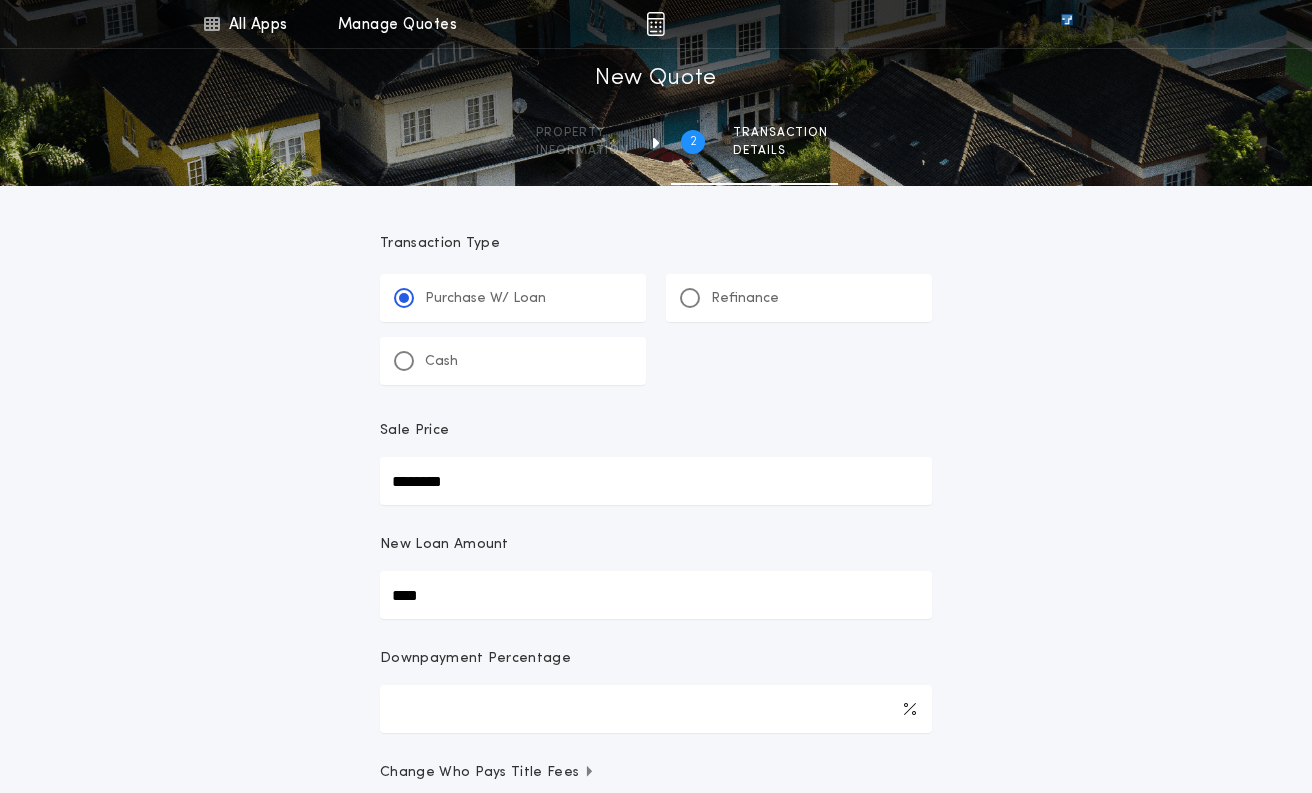 type on "******" 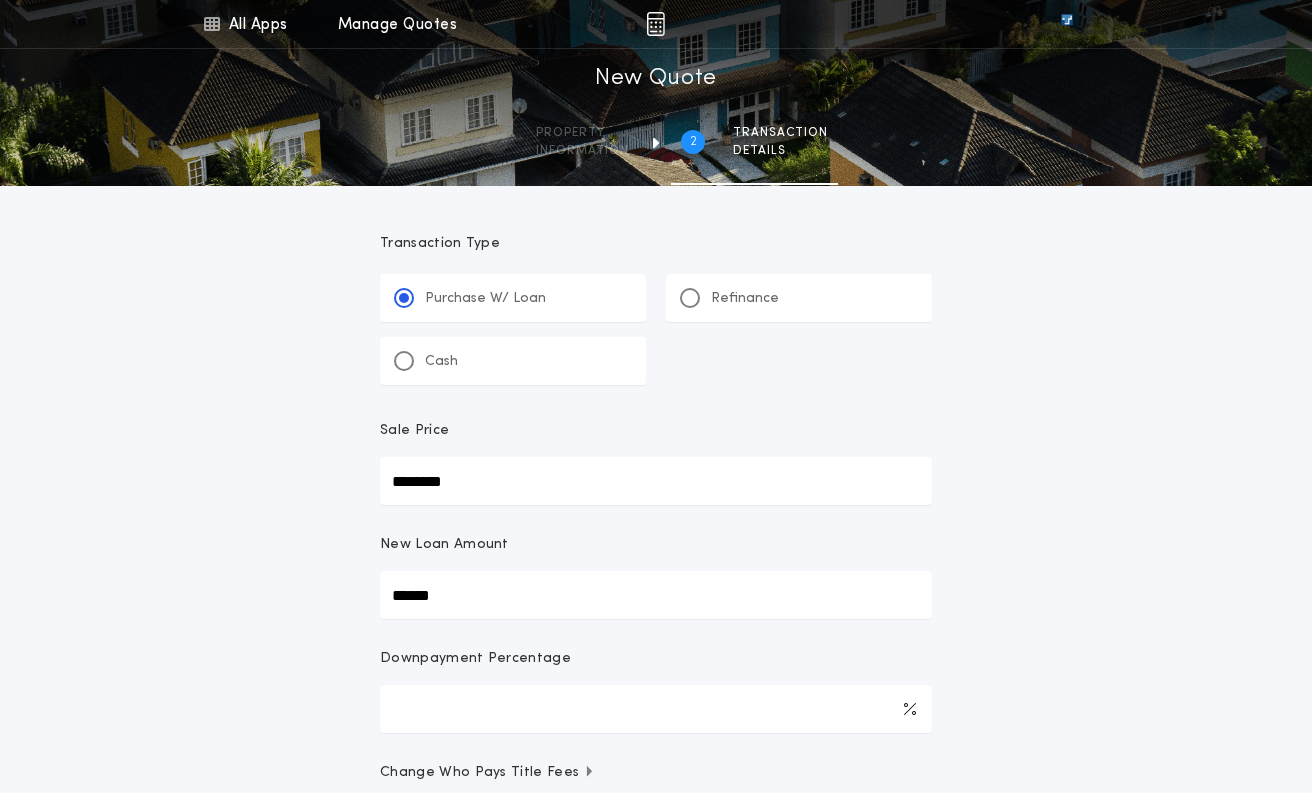 type on "*******" 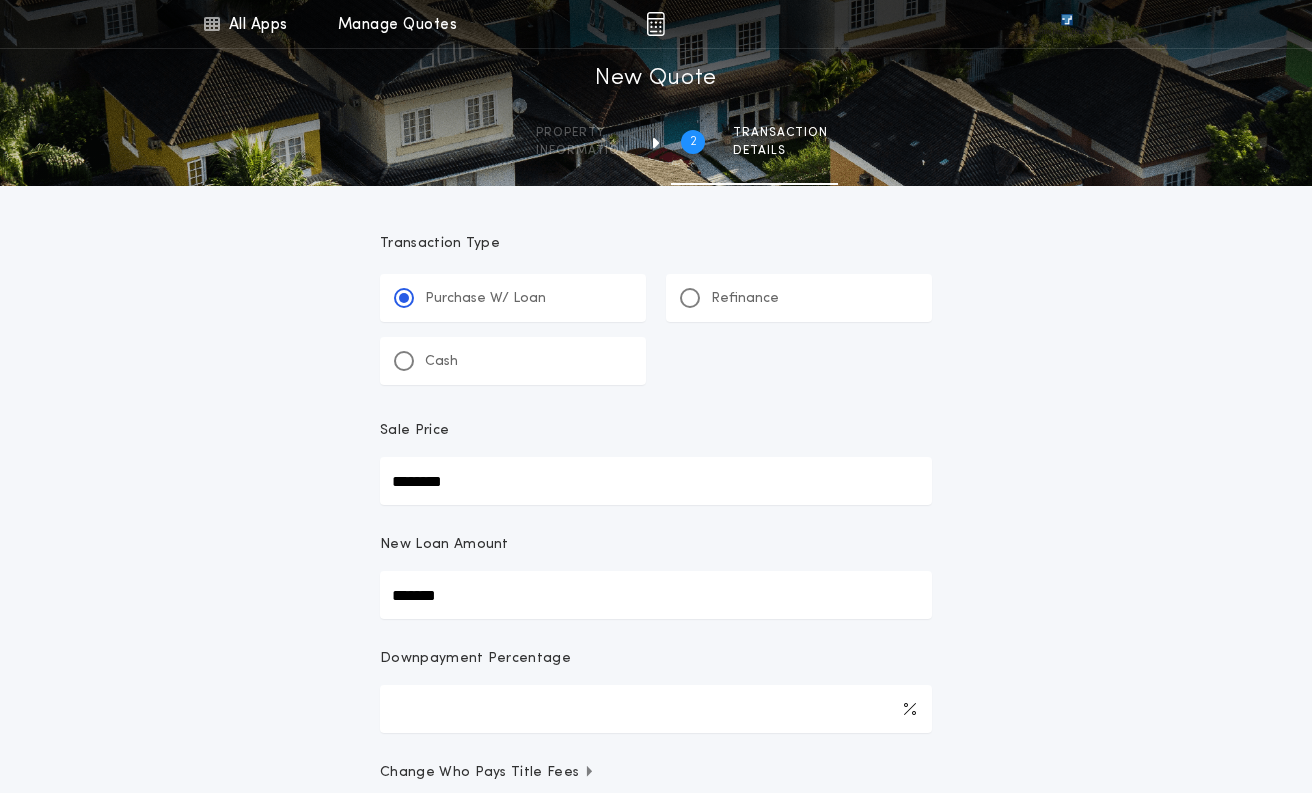 type on "********" 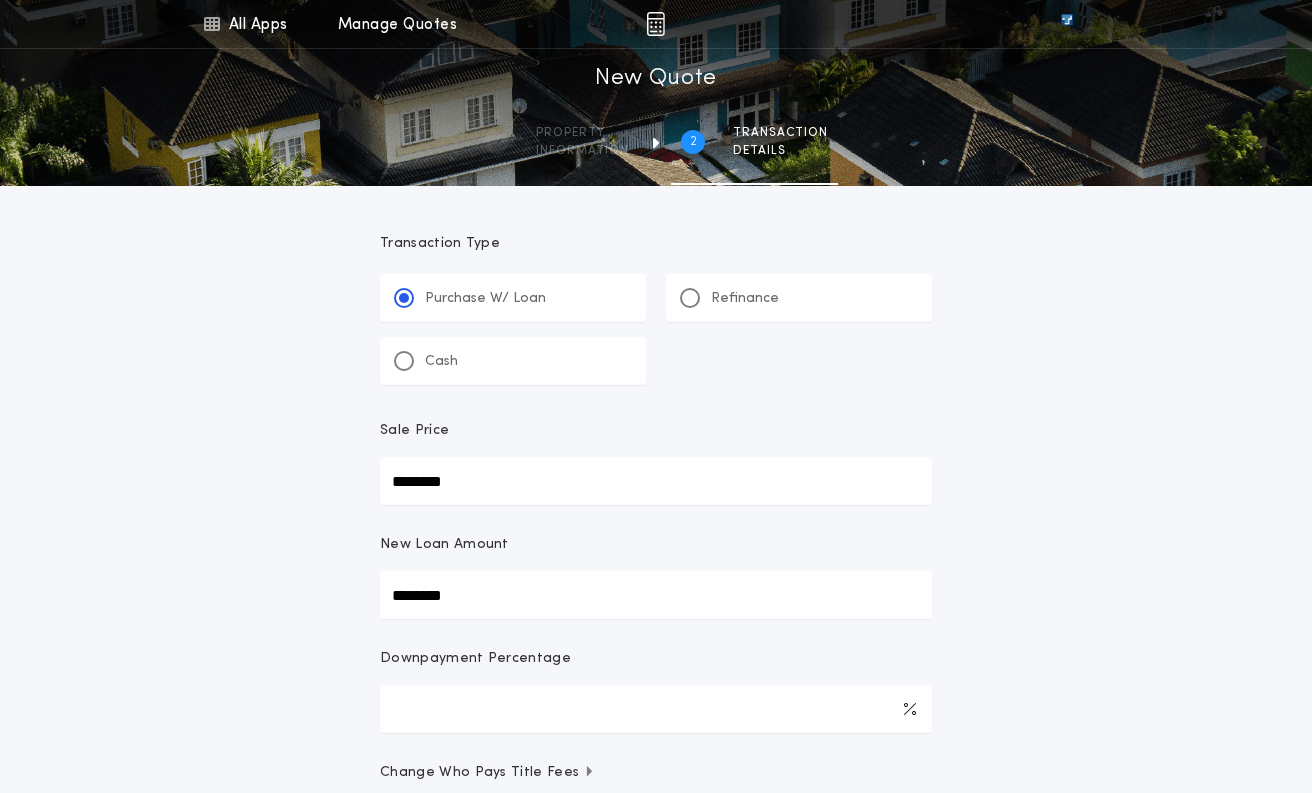 type on "********" 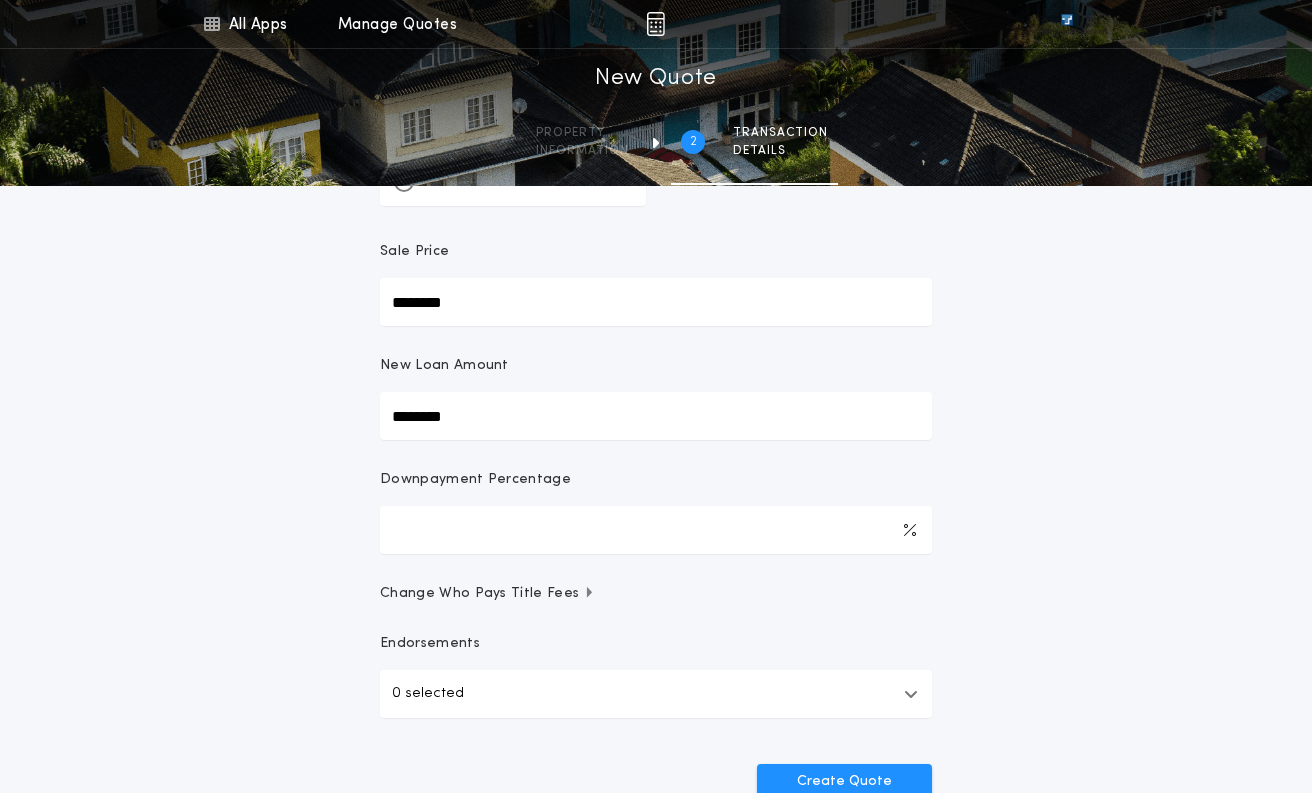 scroll, scrollTop: 200, scrollLeft: 0, axis: vertical 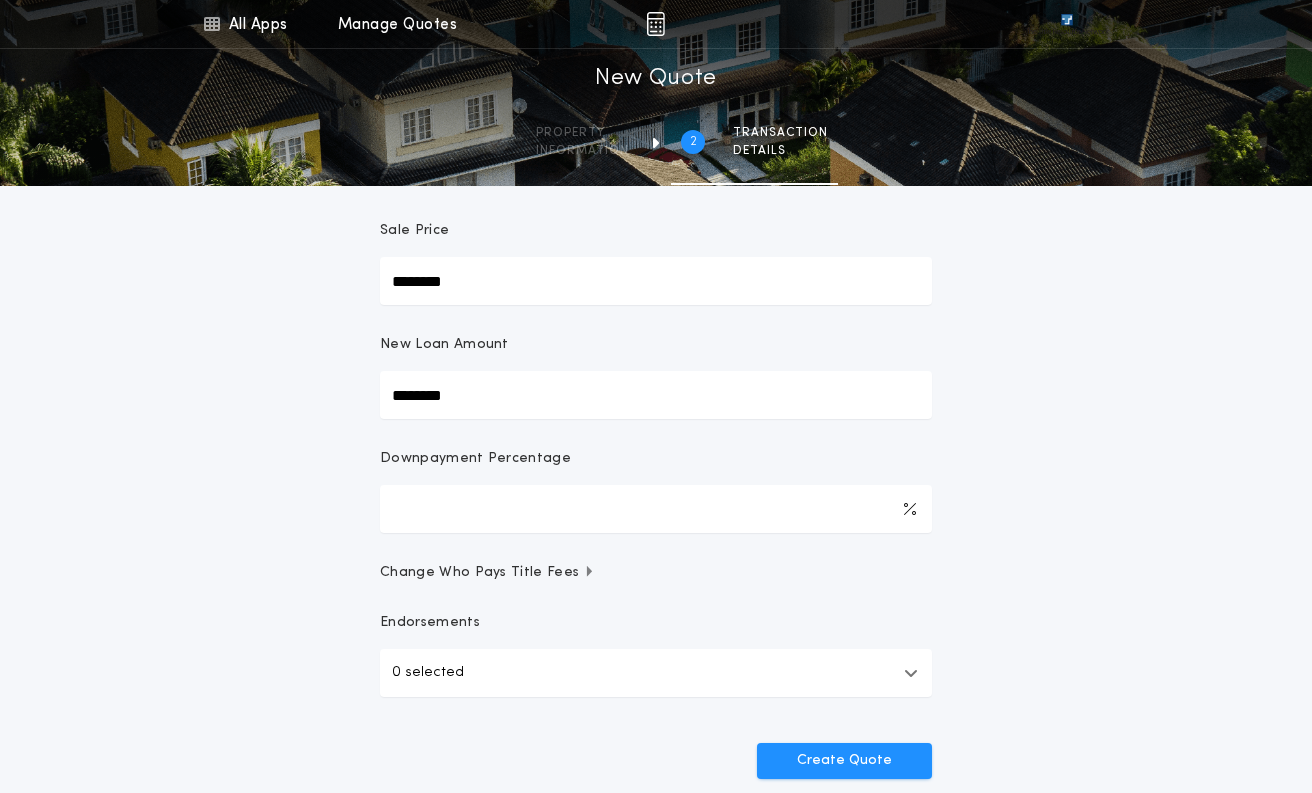 click 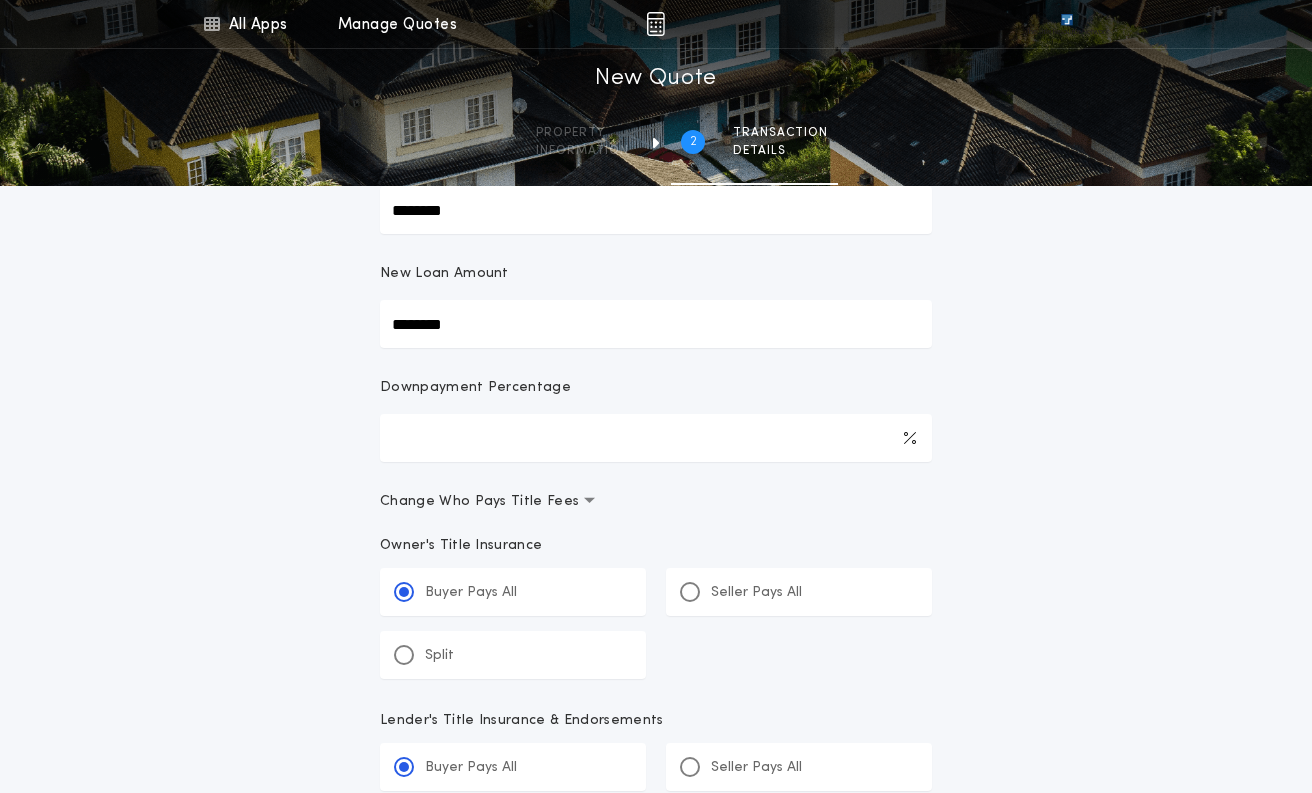 scroll, scrollTop: 400, scrollLeft: 0, axis: vertical 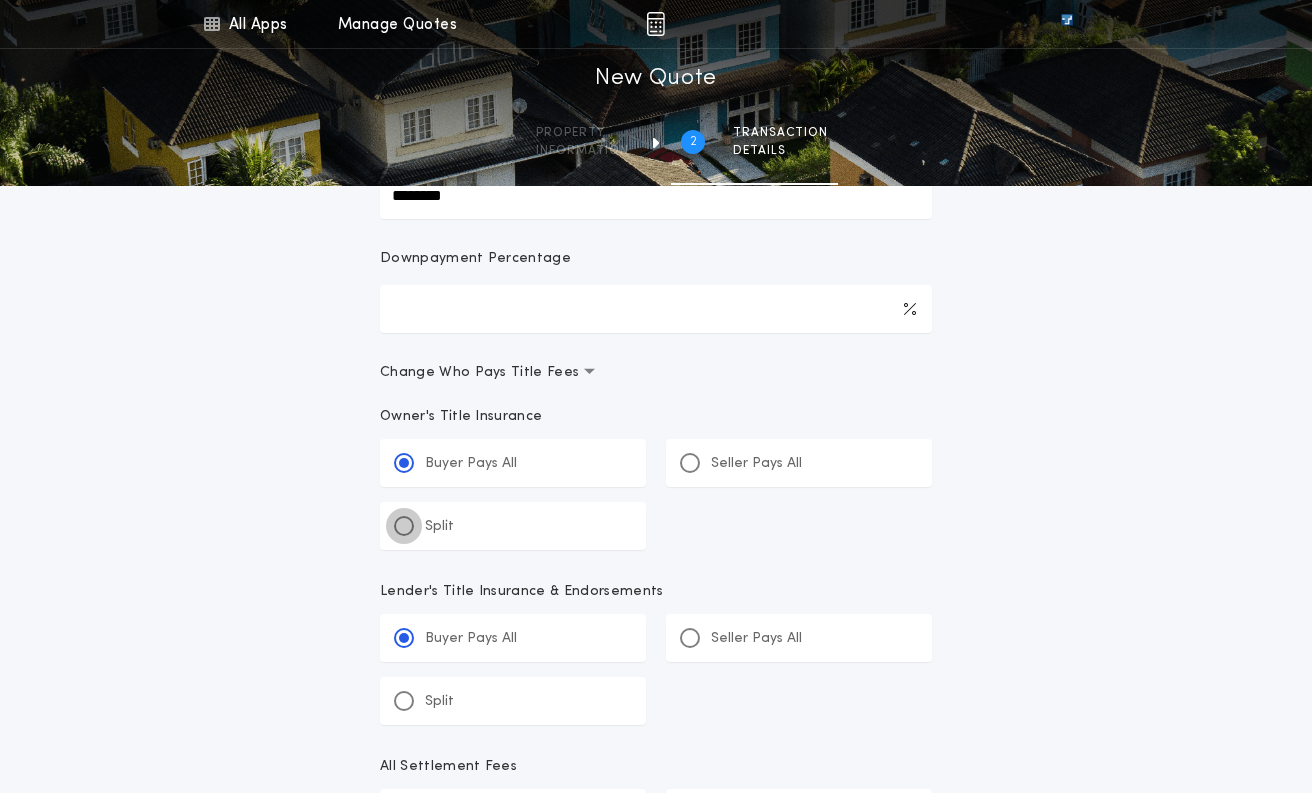 click at bounding box center [404, 526] 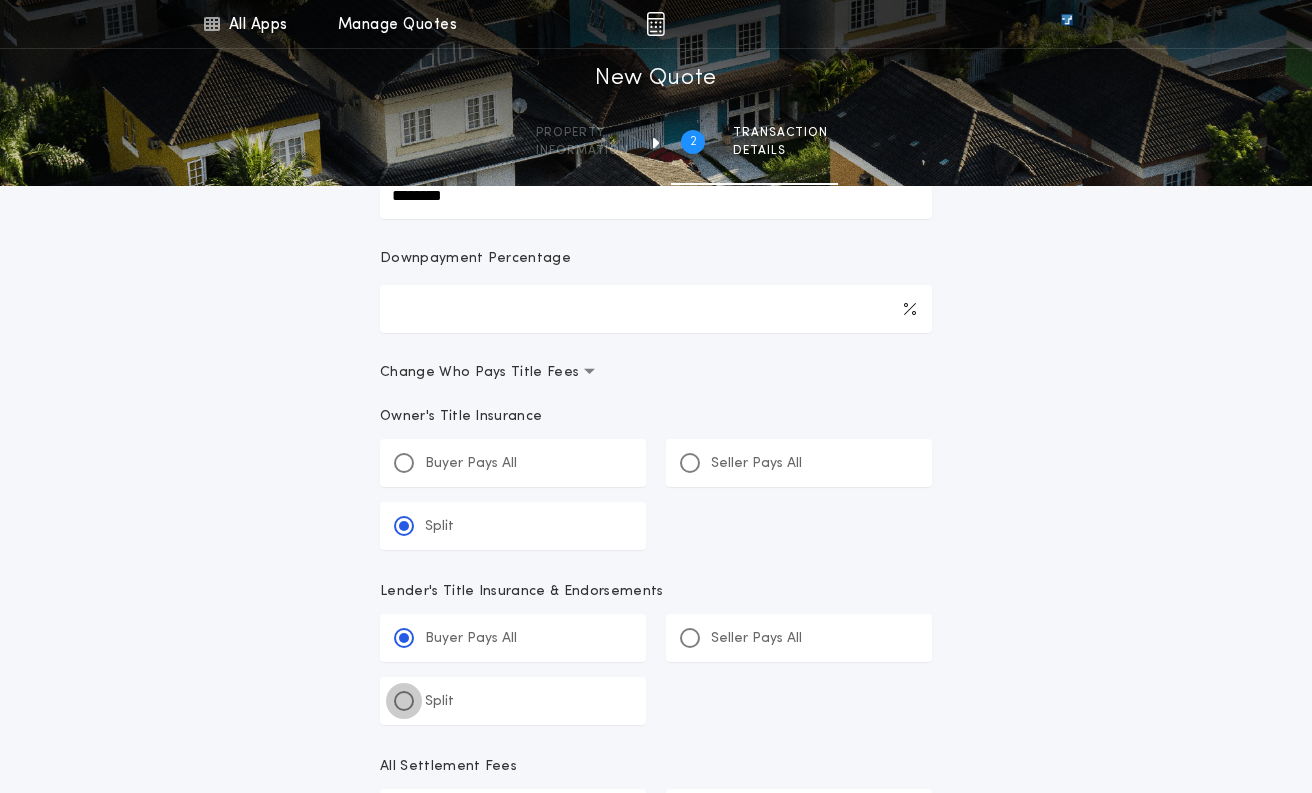 click at bounding box center [404, 701] 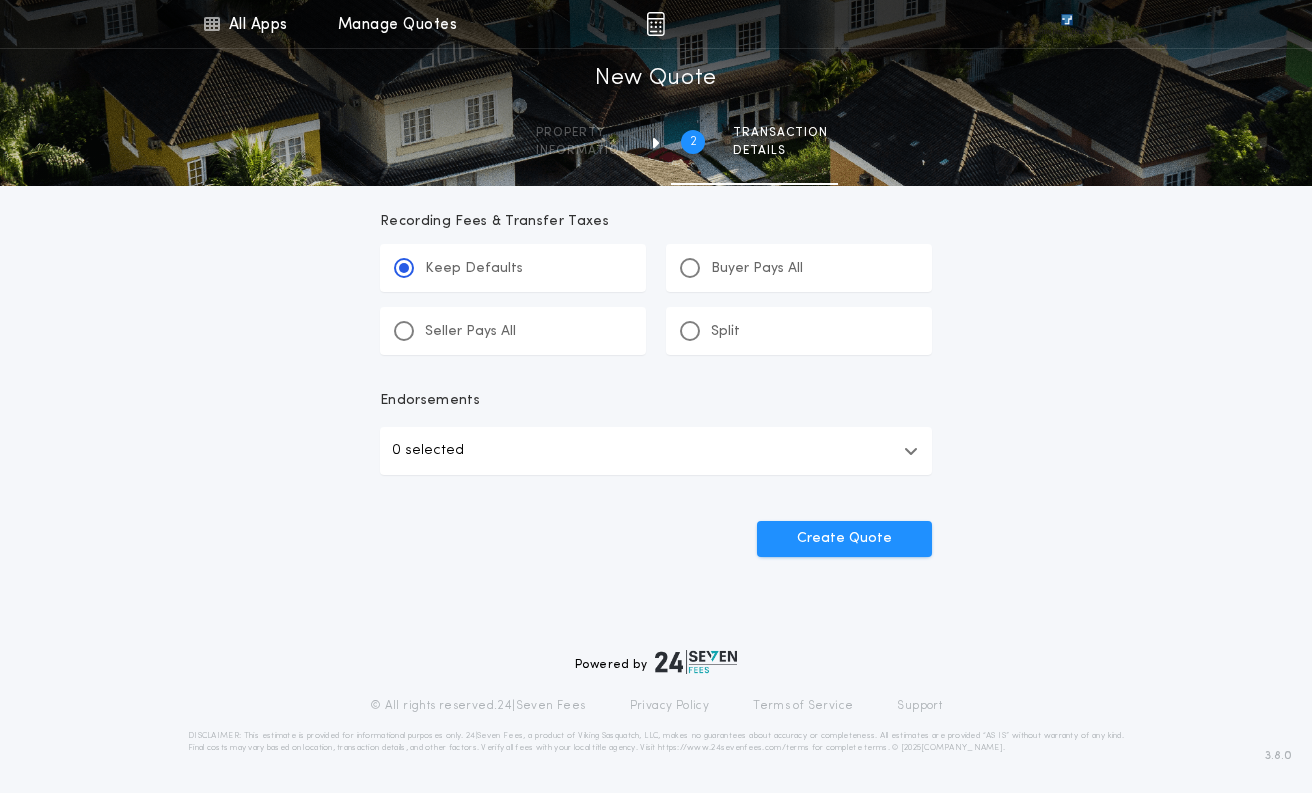 scroll, scrollTop: 1121, scrollLeft: 0, axis: vertical 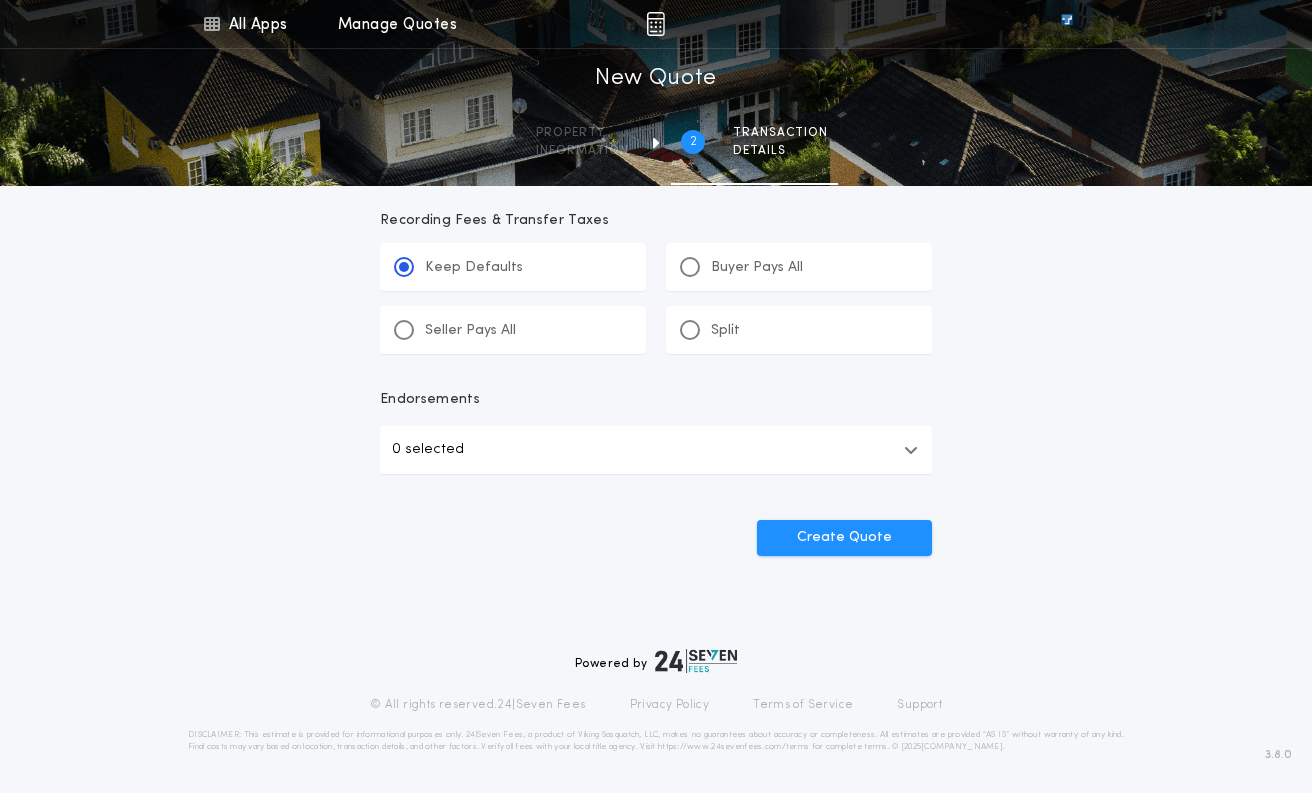 click at bounding box center (911, 450) 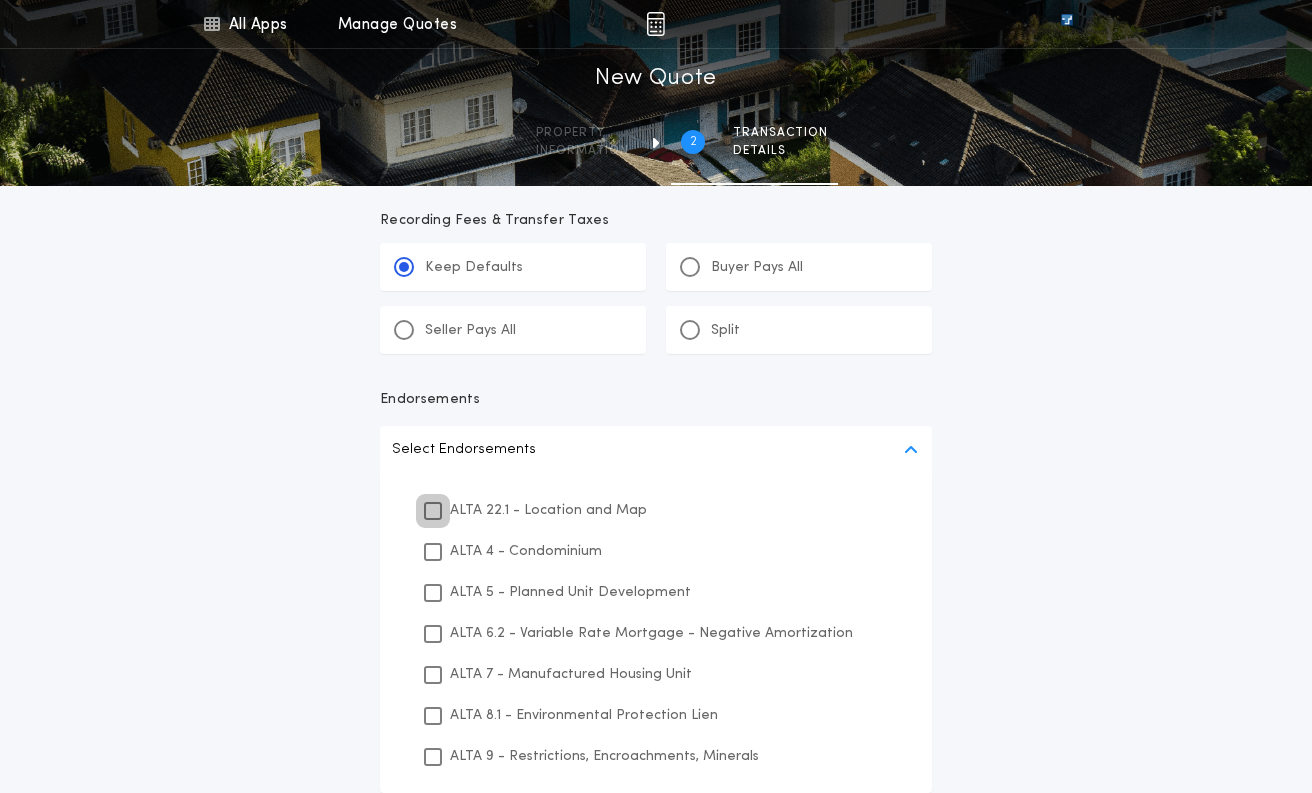 click at bounding box center (433, 511) 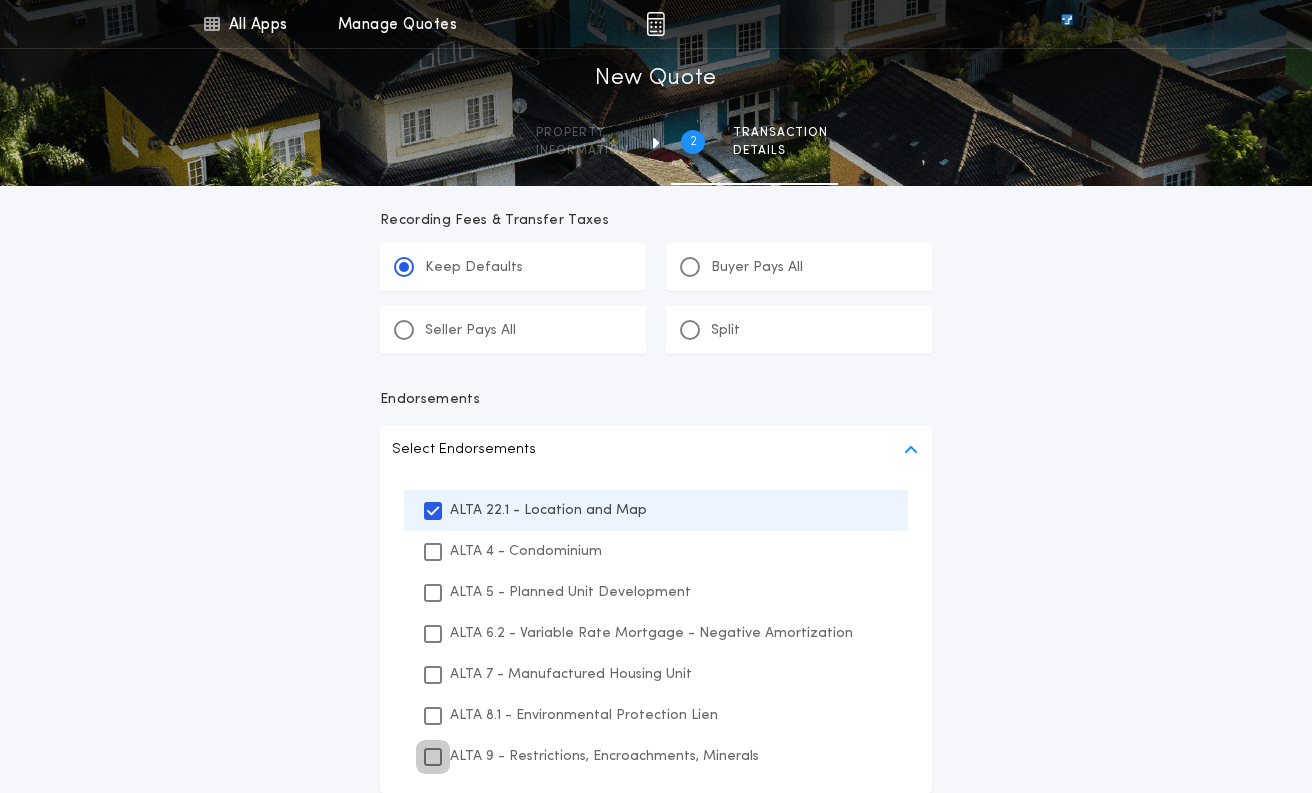 click at bounding box center (433, 757) 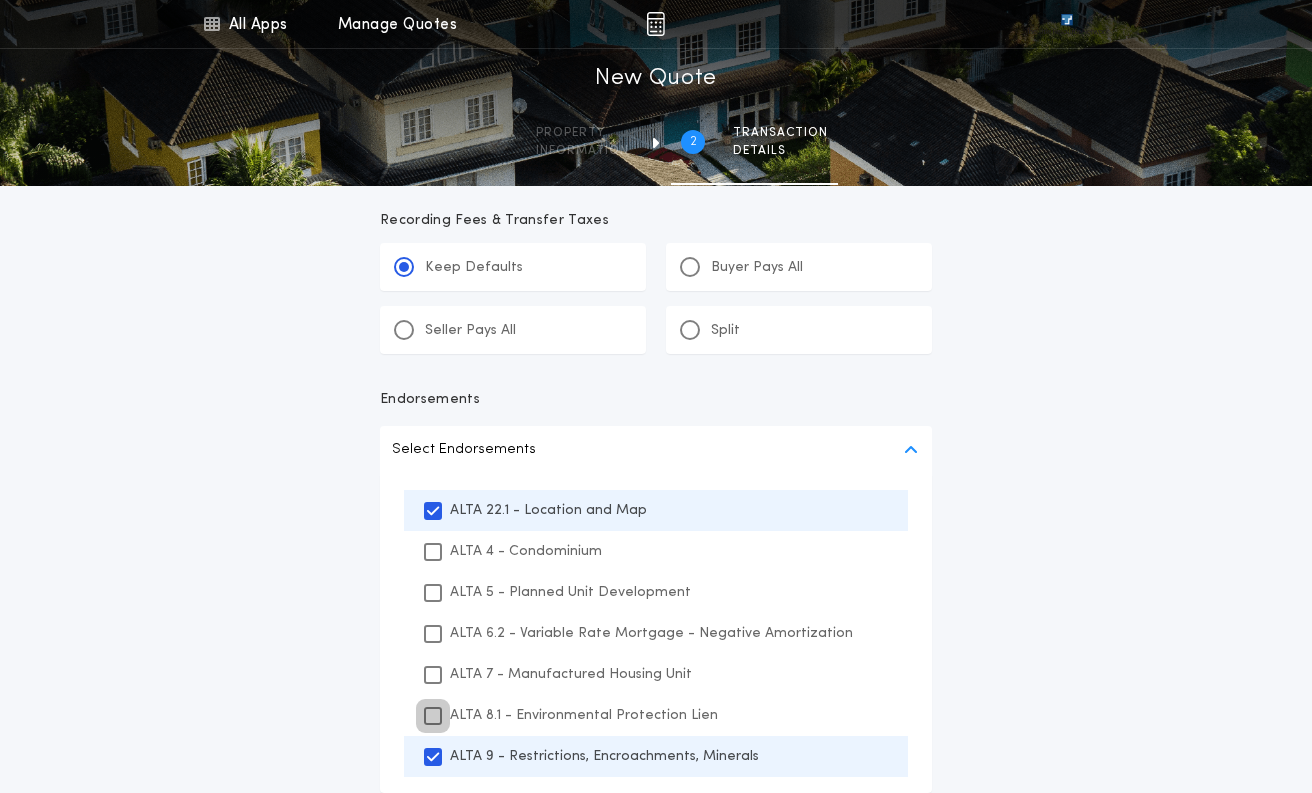 click at bounding box center [433, 716] 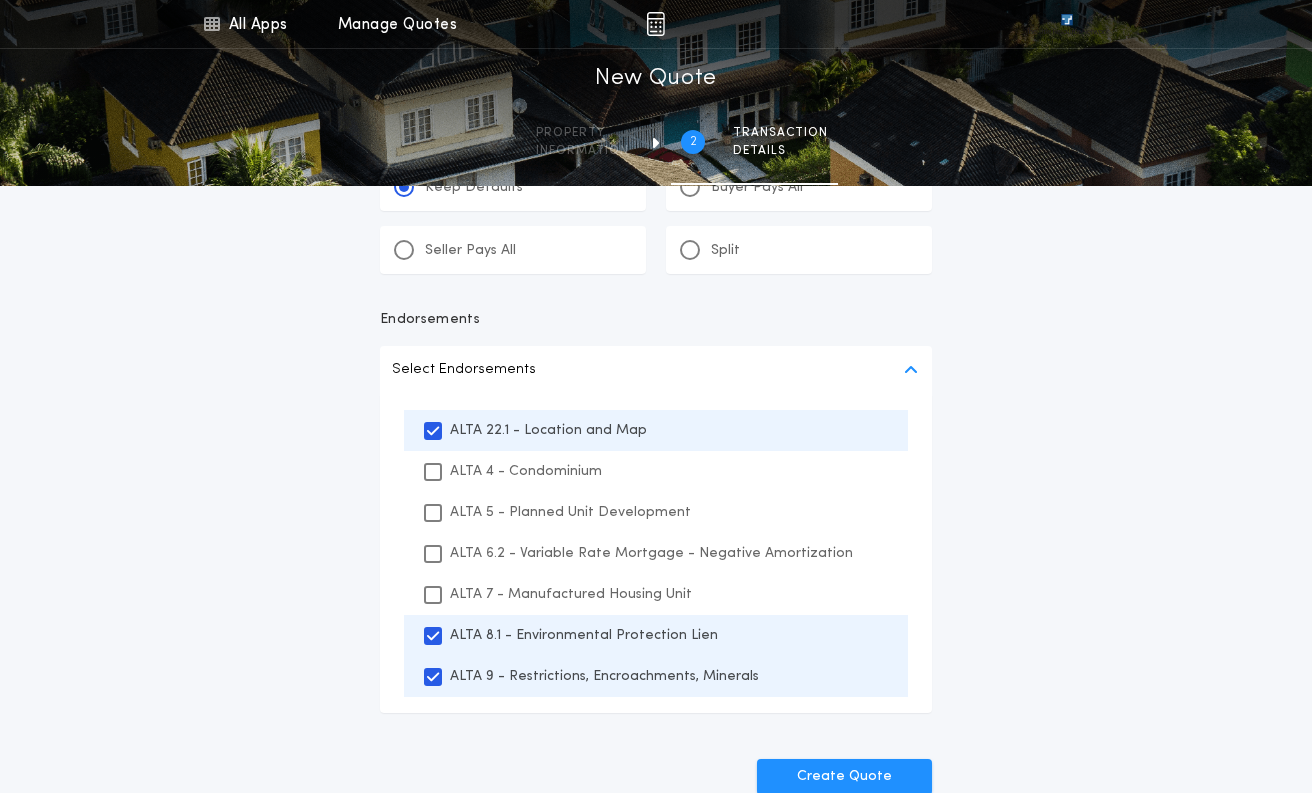 scroll, scrollTop: 1440, scrollLeft: 0, axis: vertical 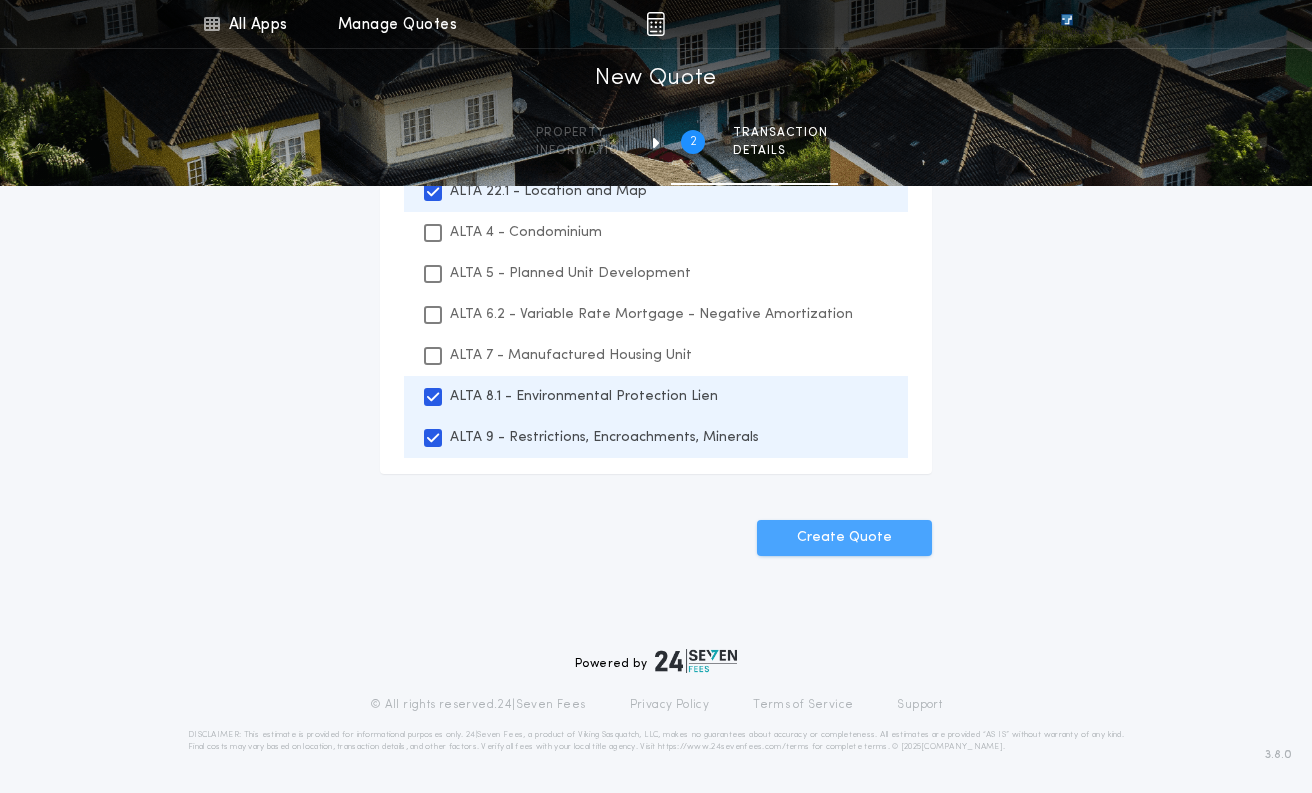 click on "Create Quote" at bounding box center [844, 538] 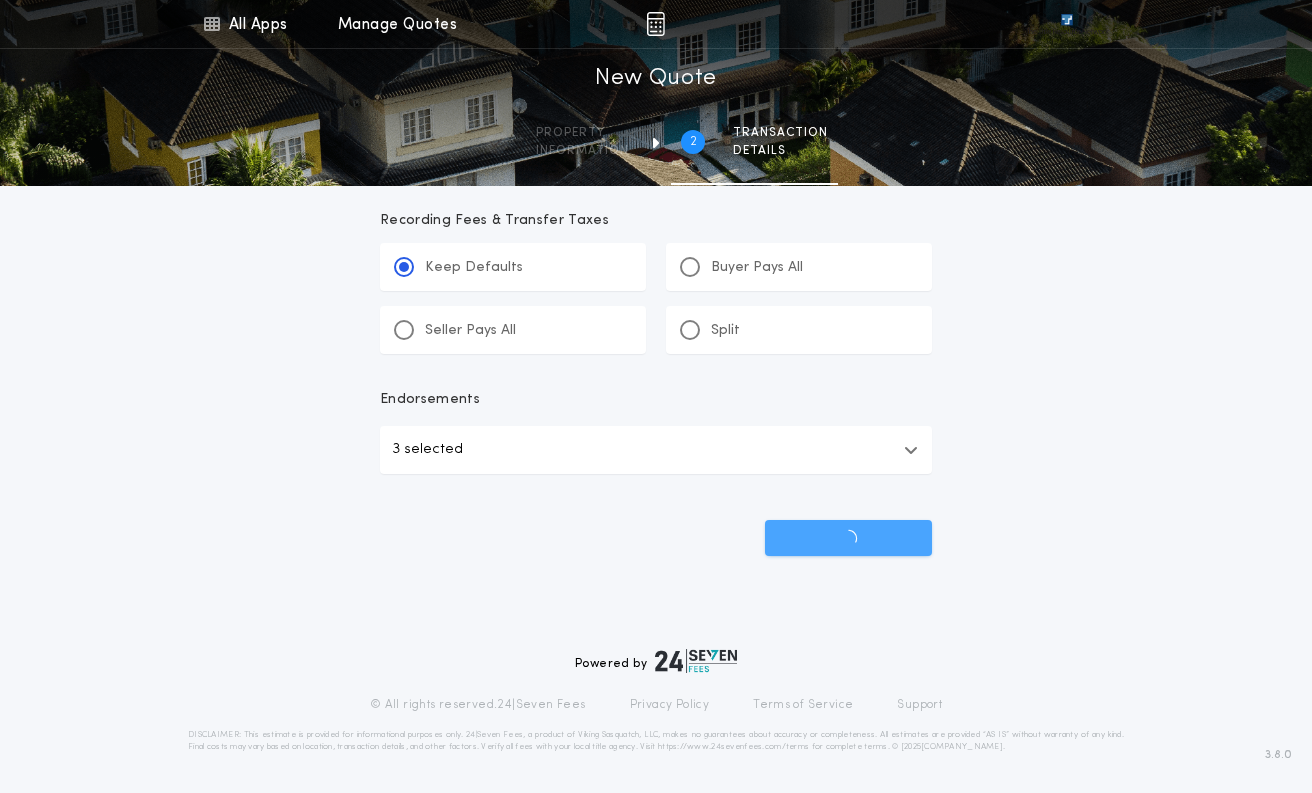 scroll, scrollTop: 1121, scrollLeft: 0, axis: vertical 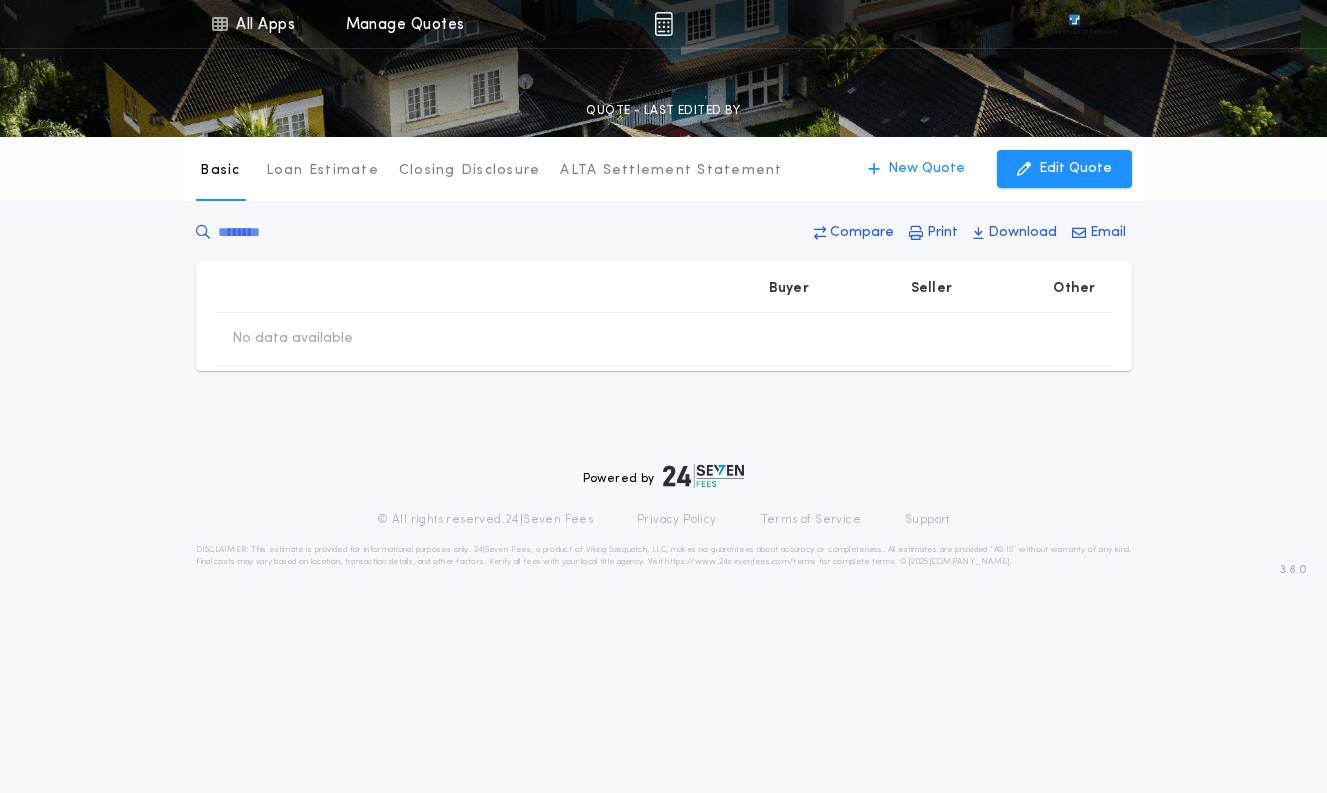 type on "********" 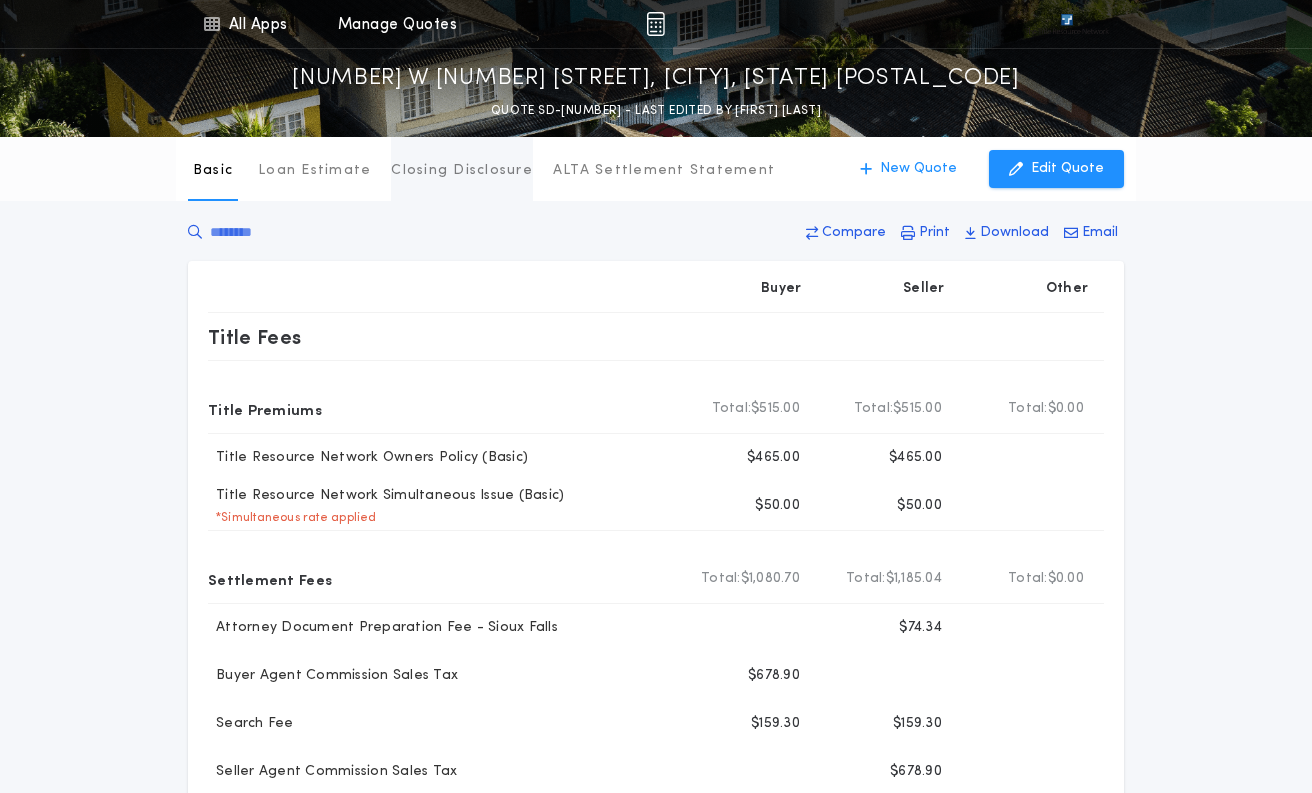 click on "Closing Disclosure" at bounding box center [462, 171] 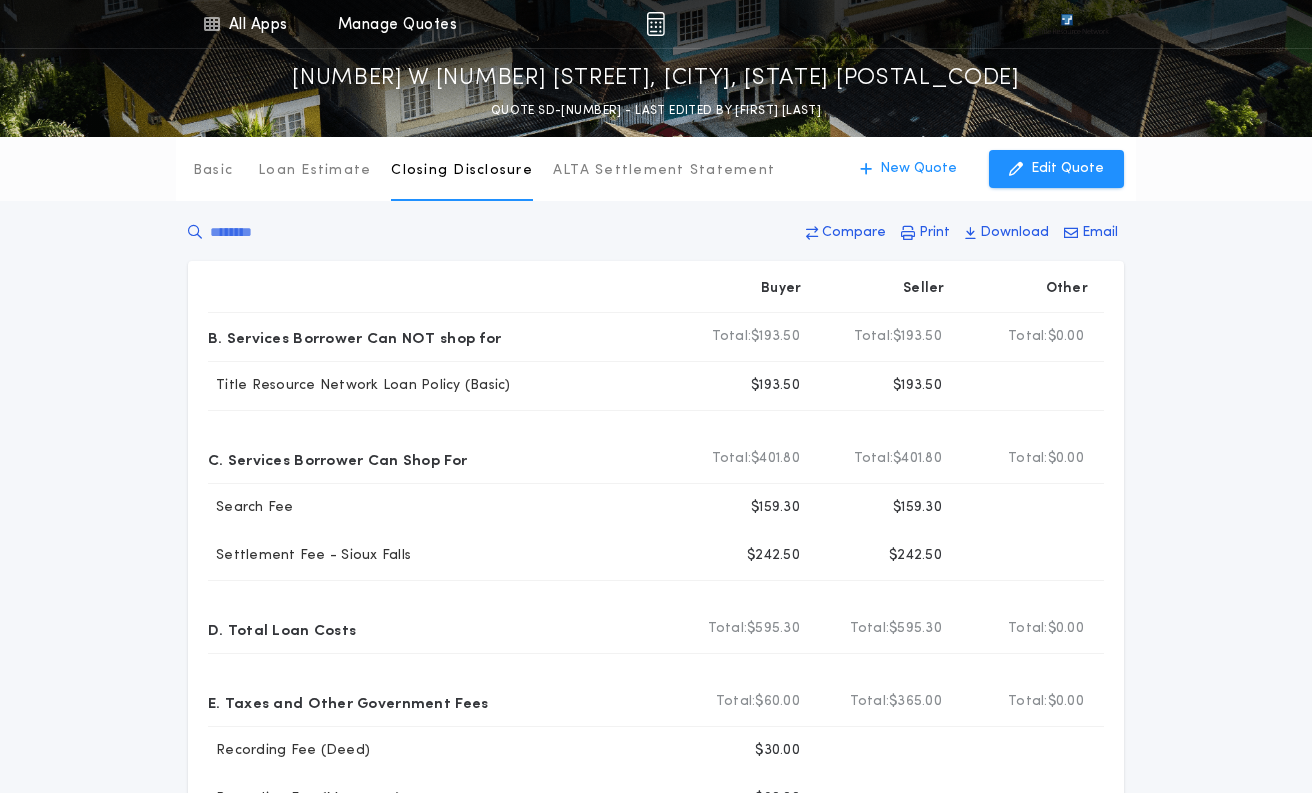 click on "Buyer $193.50 Seller $193.50 C. Services Borrower Can Shop For Total Buyer Total: $401.80 Total Seller Total: $401.80 Total Other Total: $0.00 Search Fee Buyer $159.30 Seller $159.30 Settlement Fee - [CITY] Buyer $242.50 Seller $242.50 D. Total Loan Costs Total Buyer Total: $595.30 Total Seller Total: $595.30 Total Other Total: $0.00 E. Taxes and Other Government Fees Total Buyer Total: $60.00 Total Seller Total: $365.00 Total Other Total: $0.00 Recording Fee (Deed) Buyer $30.00 Recording Fee (Mortgage) Buyer $30.00 Transfer Tax Amount (Deed) Buyer Seller $365.00 H. Other Total Buyer Total: $1,000.40 Total Seller Total: $1,104.74 Total Other Total:" at bounding box center (656, 736) 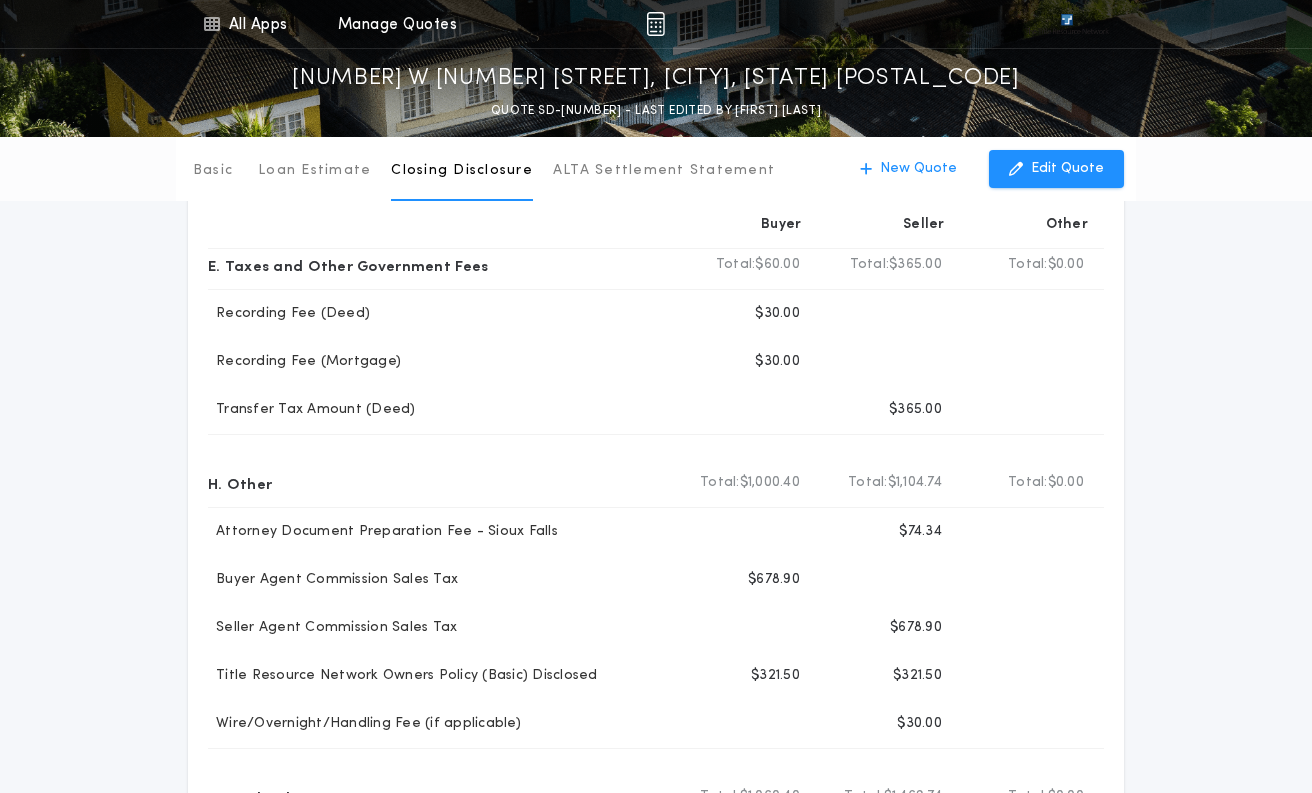 scroll, scrollTop: 0, scrollLeft: 0, axis: both 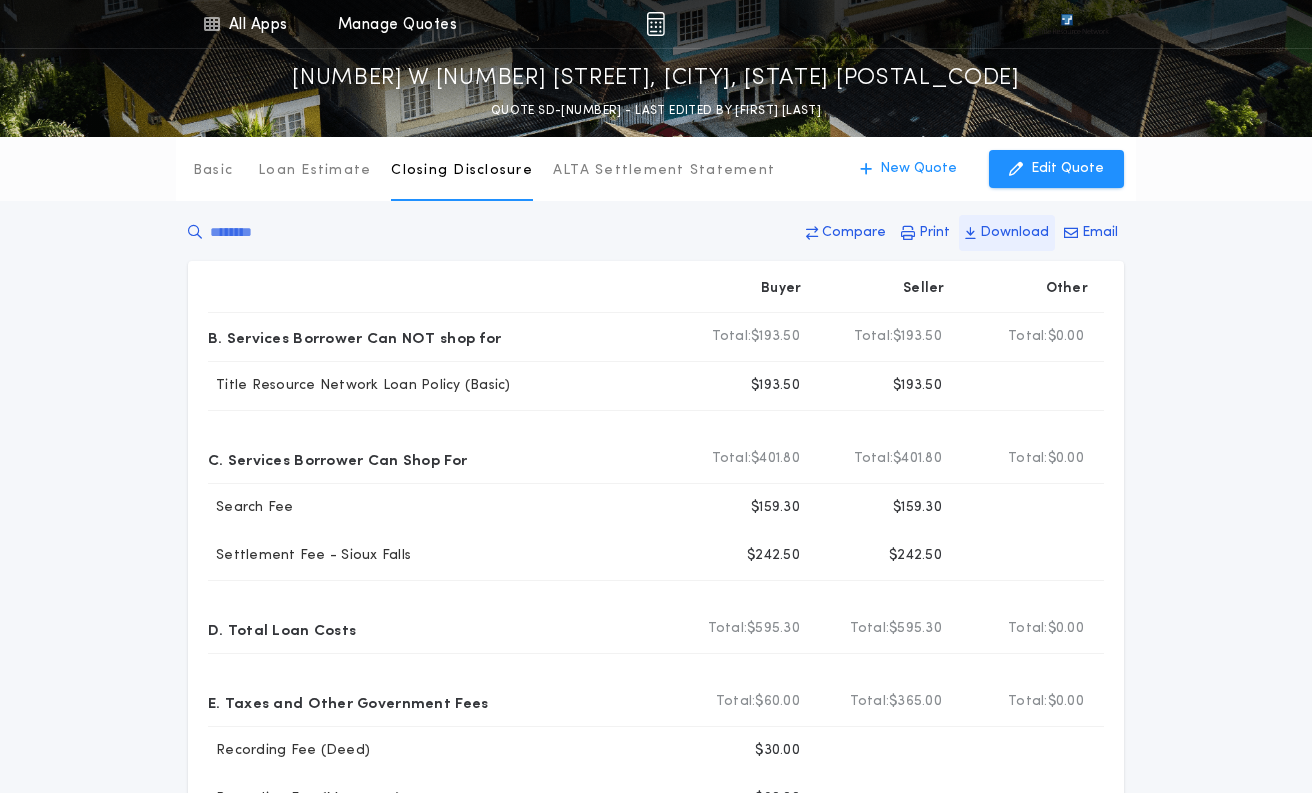 click on "Download" at bounding box center [1014, 233] 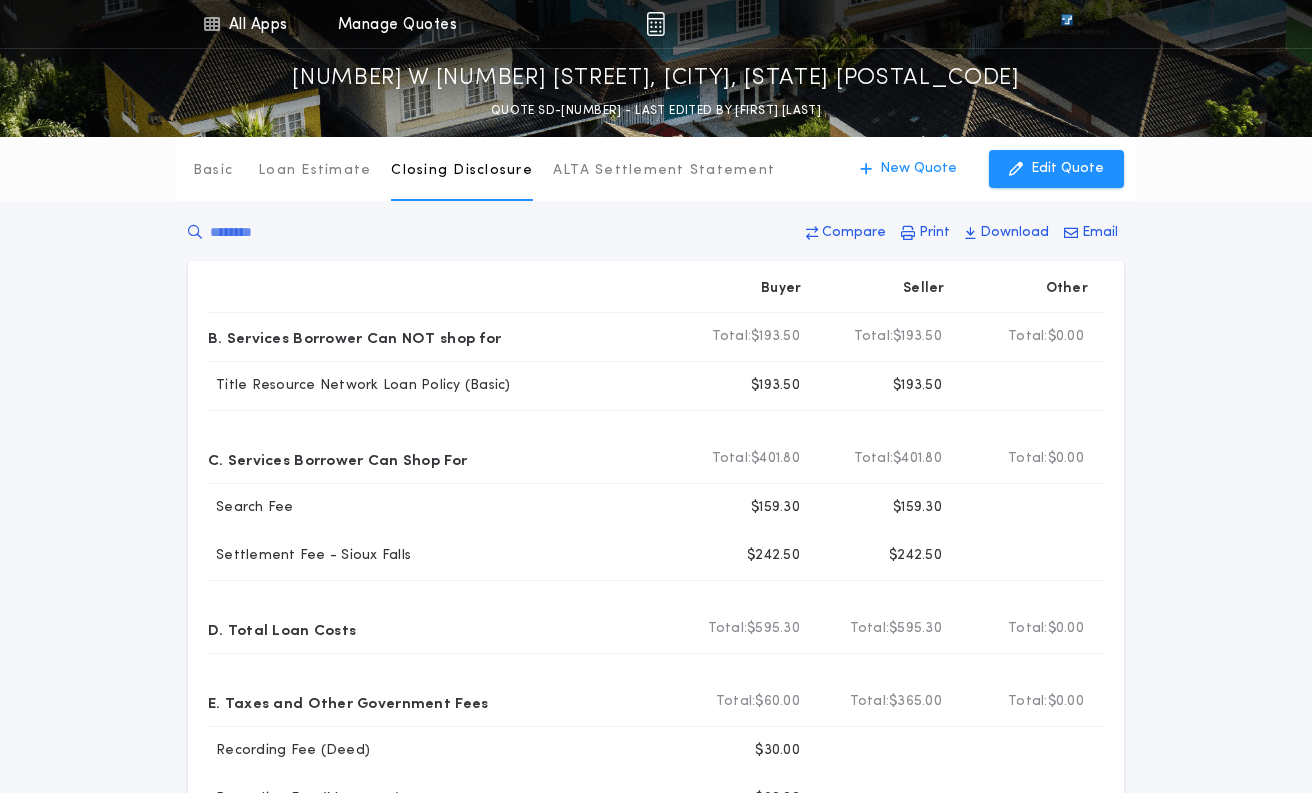 click on "Buyer $193.50 Seller $193.50 C. Services Borrower Can Shop For Total Buyer Total: $401.80 Total Seller Total: $401.80 Total Other Total: $0.00 Search Fee Buyer $159.30 Seller $159.30 Settlement Fee - [CITY] Buyer $242.50 Seller $242.50 D. Total Loan Costs Total Buyer Total: $595.30 Total Seller Total: $595.30 Total Other Total: $0.00 E. Taxes and Other Government Fees Total Buyer Total: $60.00 Total Seller Total: $365.00 Total Other Total: $0.00 Recording Fee (Deed) Buyer $30.00 Recording Fee (Mortgage) Buyer $30.00 Transfer Tax Amount (Deed) Buyer Seller $365.00 H. Other Total Buyer Total: $1,000.40 Total Seller Total: $1,104.74 Total Other Total:" at bounding box center (656, 736) 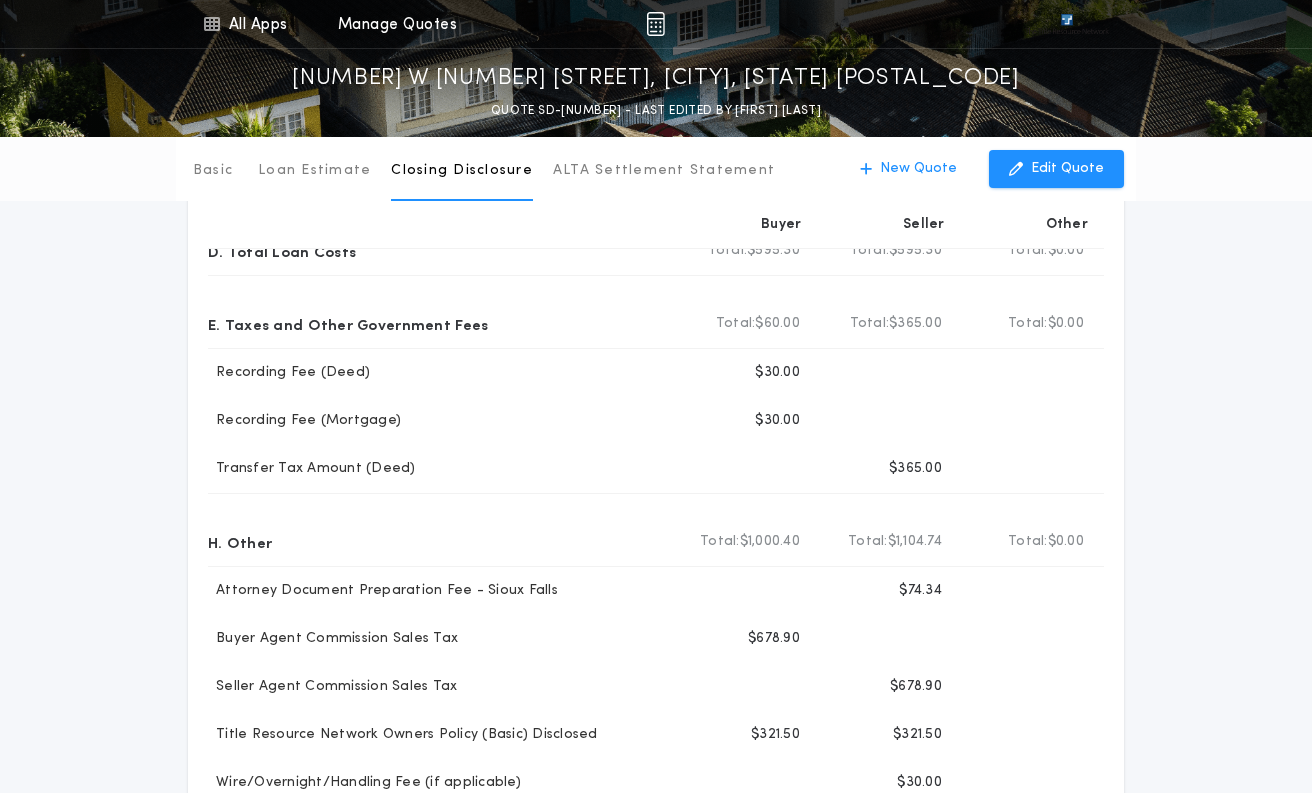 scroll, scrollTop: 100, scrollLeft: 0, axis: vertical 